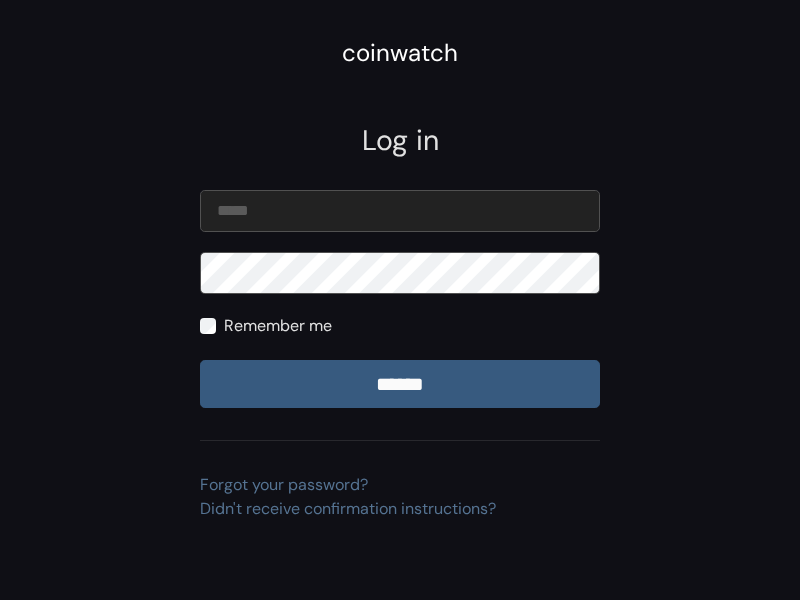 scroll, scrollTop: 0, scrollLeft: 0, axis: both 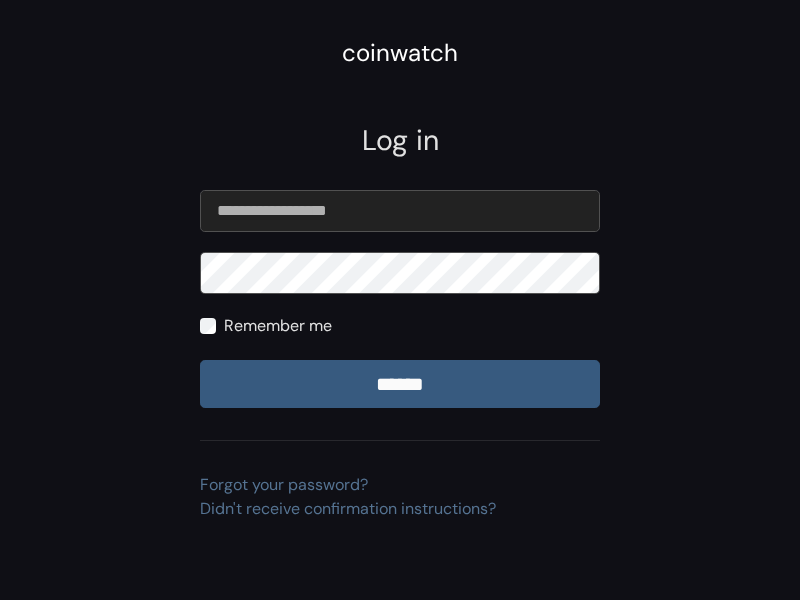 type on "**********" 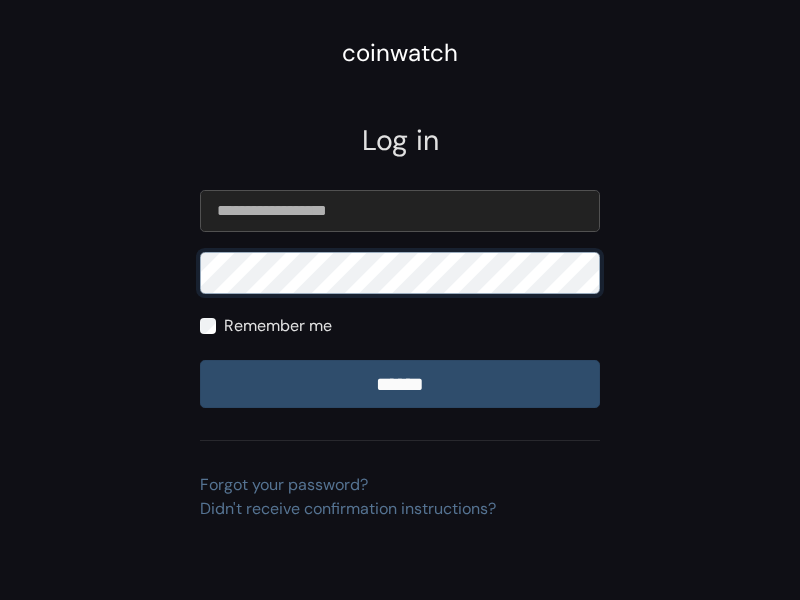 click on "******" at bounding box center [400, 384] 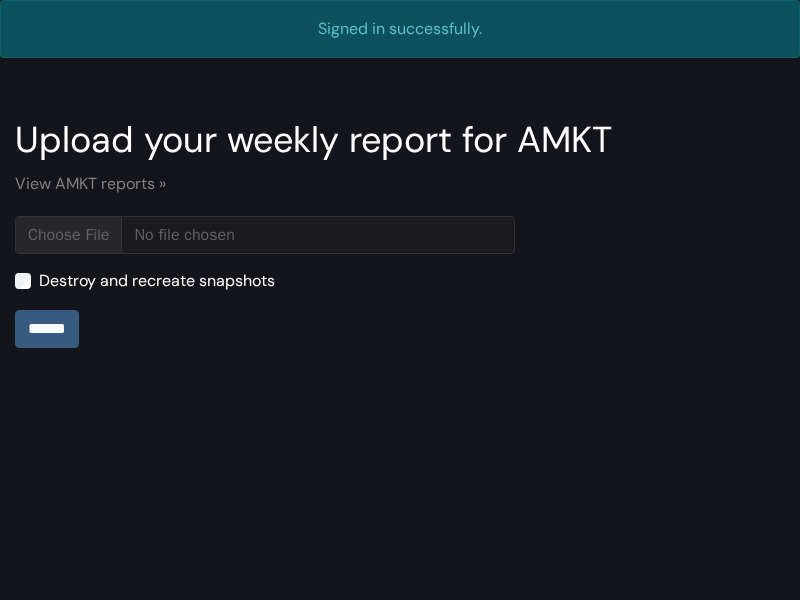 scroll, scrollTop: 0, scrollLeft: 0, axis: both 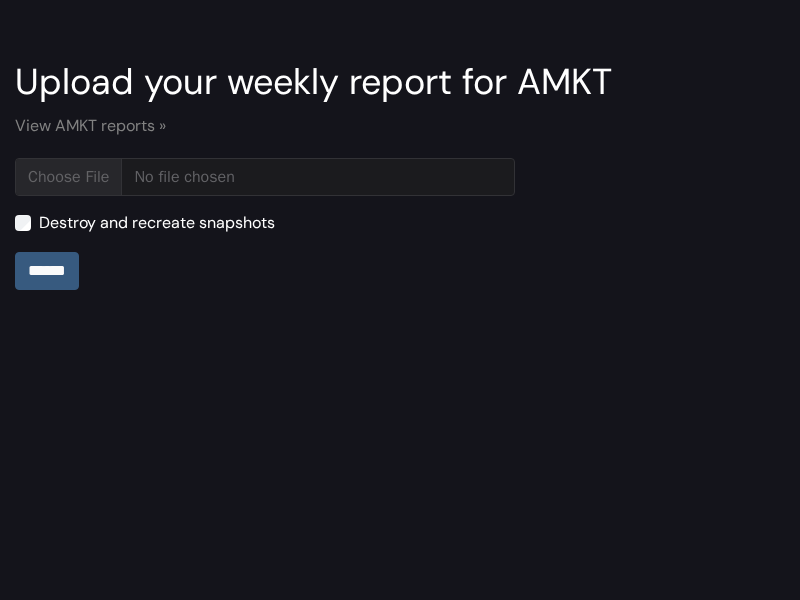 type on "**********" 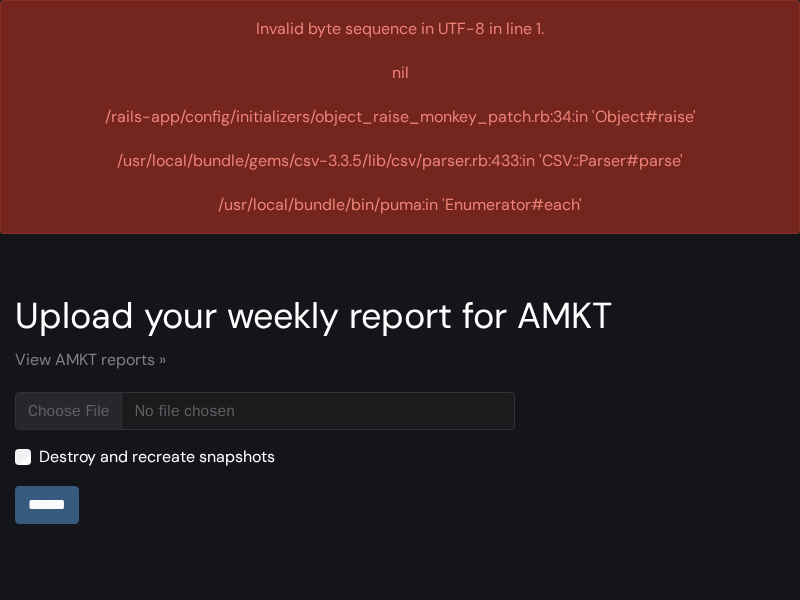 scroll, scrollTop: 0, scrollLeft: 0, axis: both 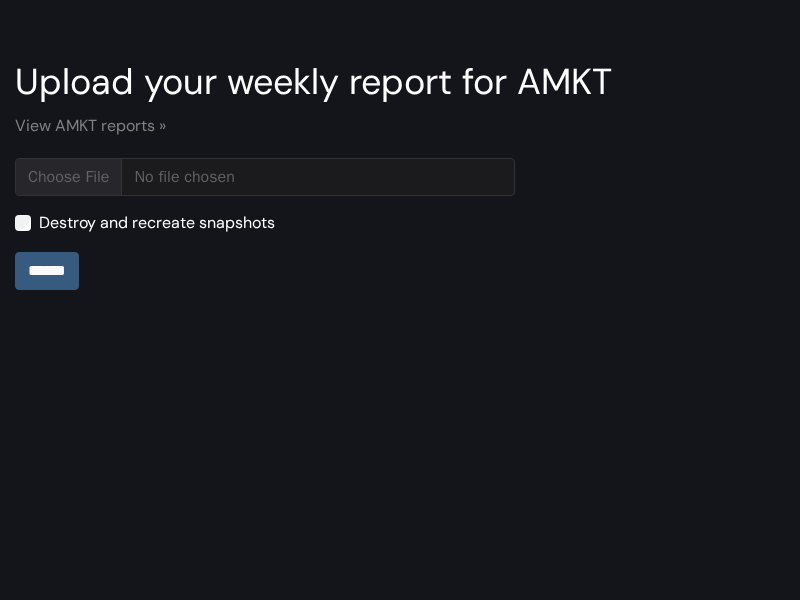type on "**********" 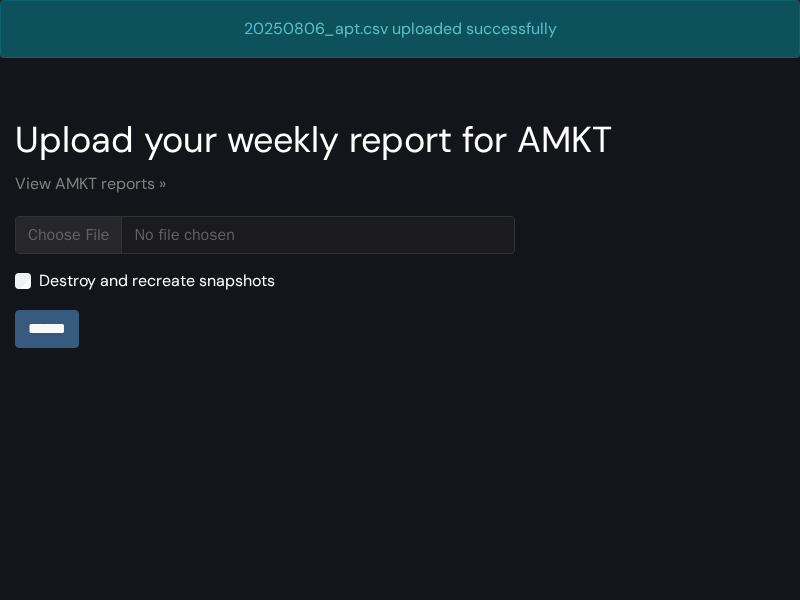 scroll, scrollTop: 0, scrollLeft: 0, axis: both 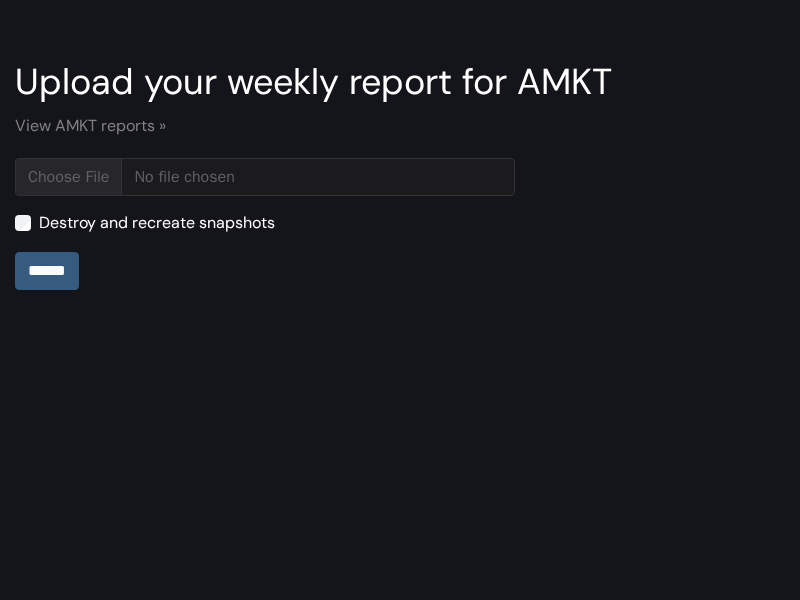 type on "**********" 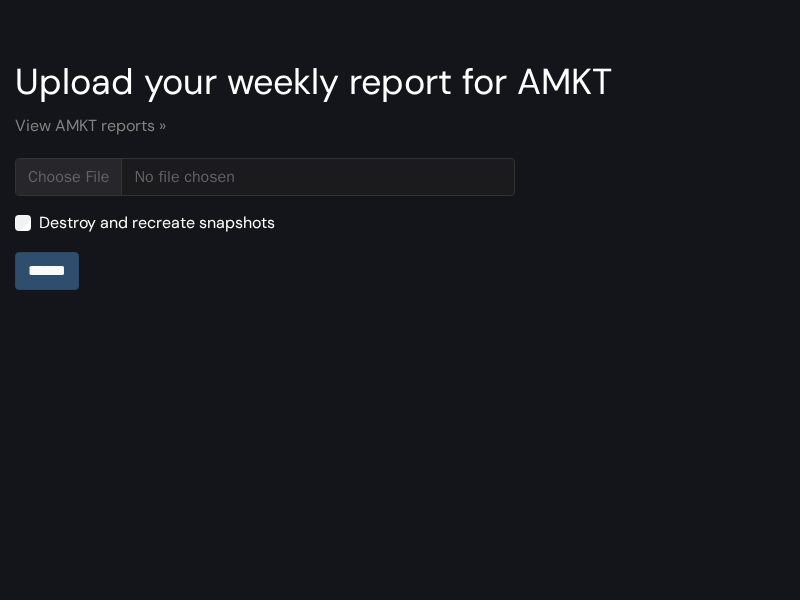 click on "******" at bounding box center (47, 271) 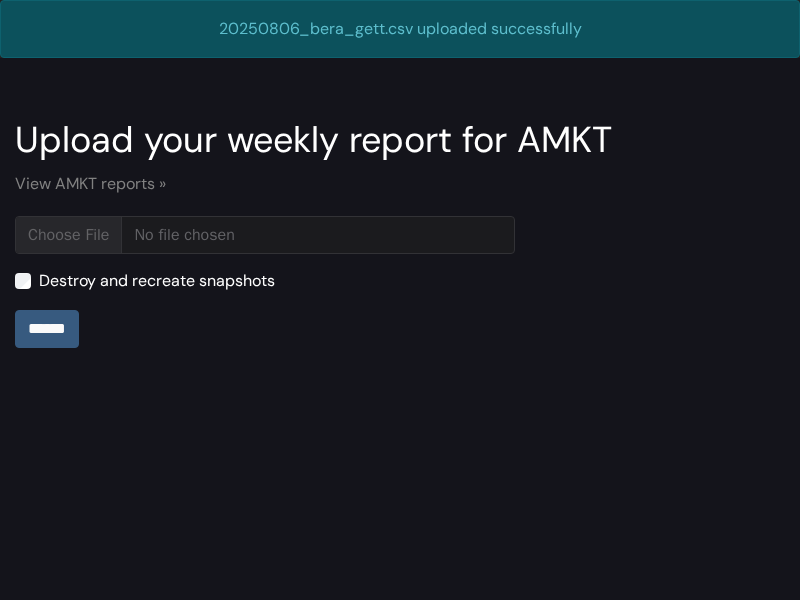 scroll, scrollTop: 0, scrollLeft: 0, axis: both 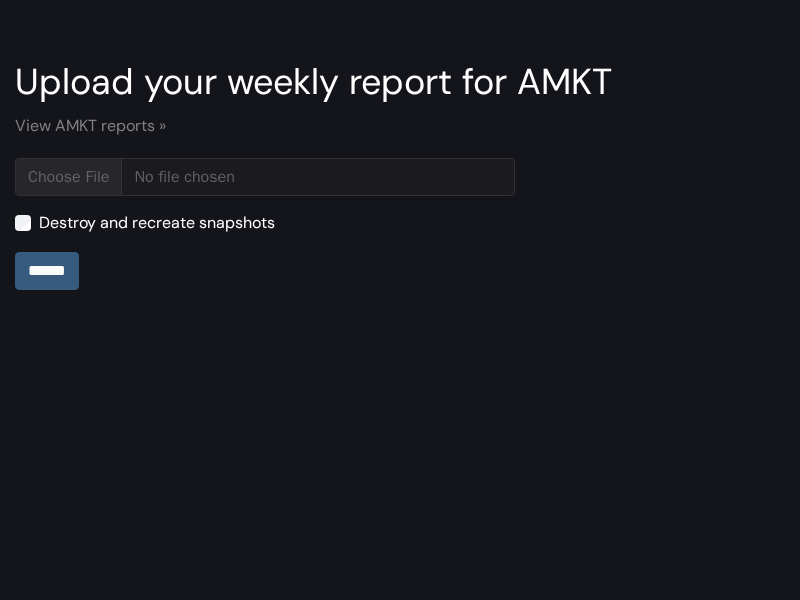 type on "**********" 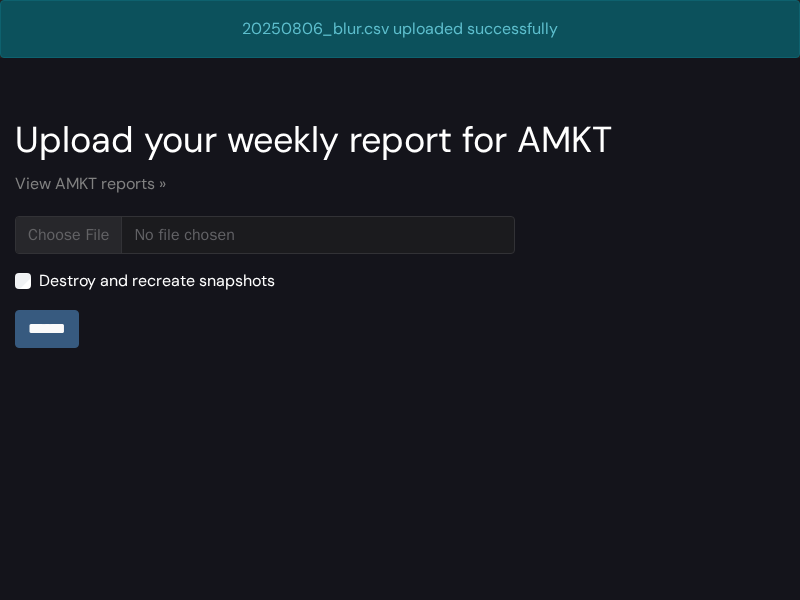 scroll, scrollTop: 0, scrollLeft: 0, axis: both 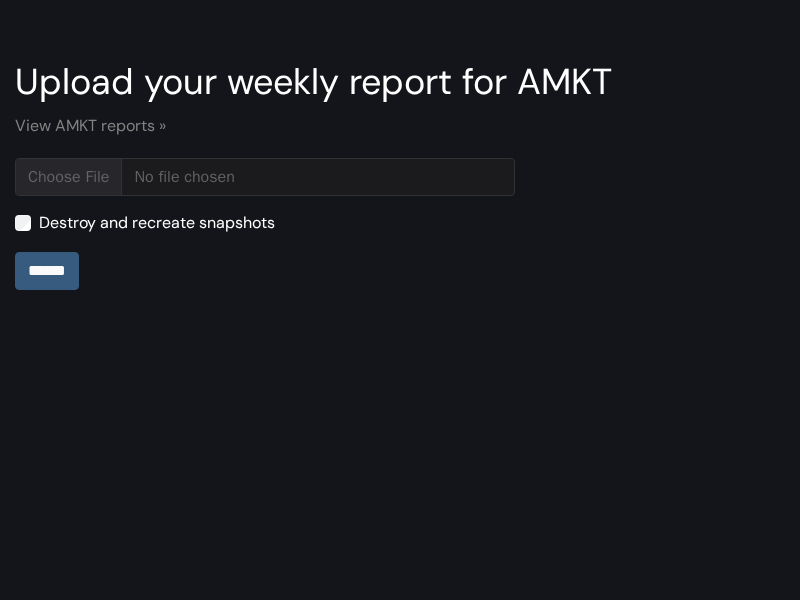 type on "**********" 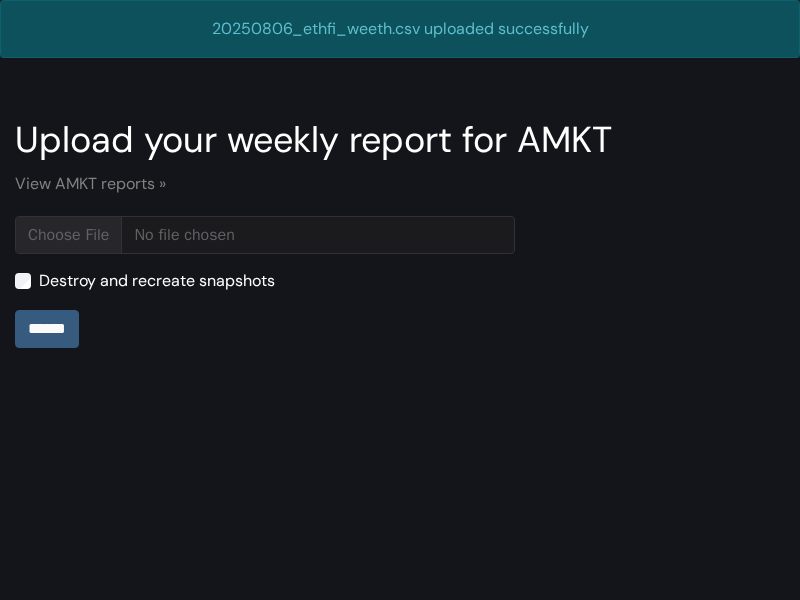 scroll, scrollTop: 0, scrollLeft: 0, axis: both 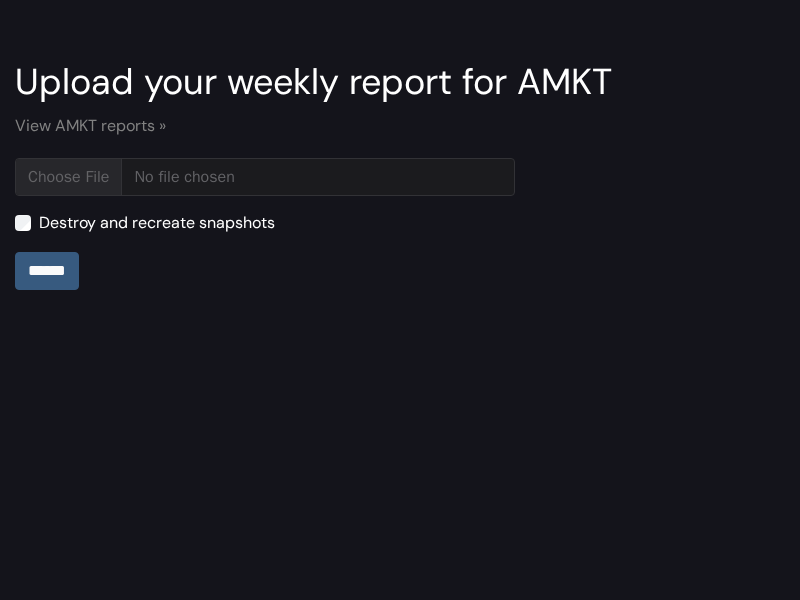 type on "**********" 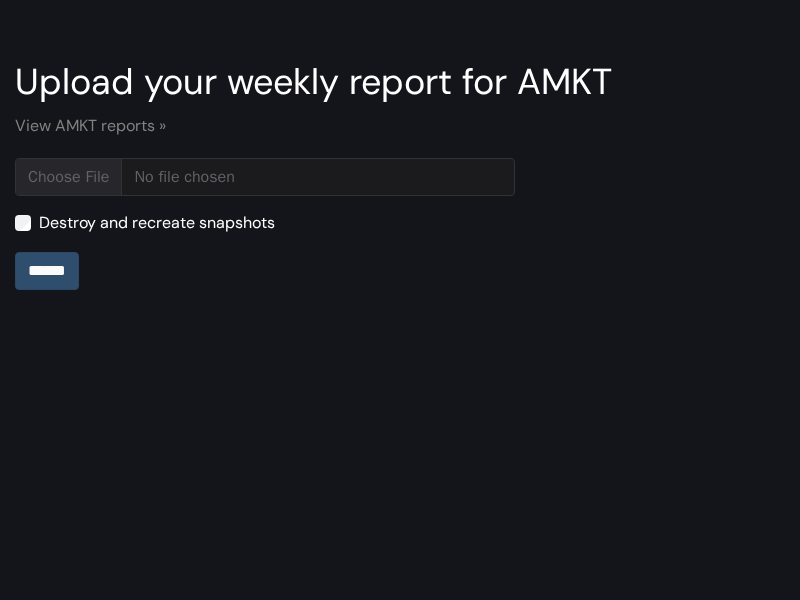 click on "******" at bounding box center (47, 271) 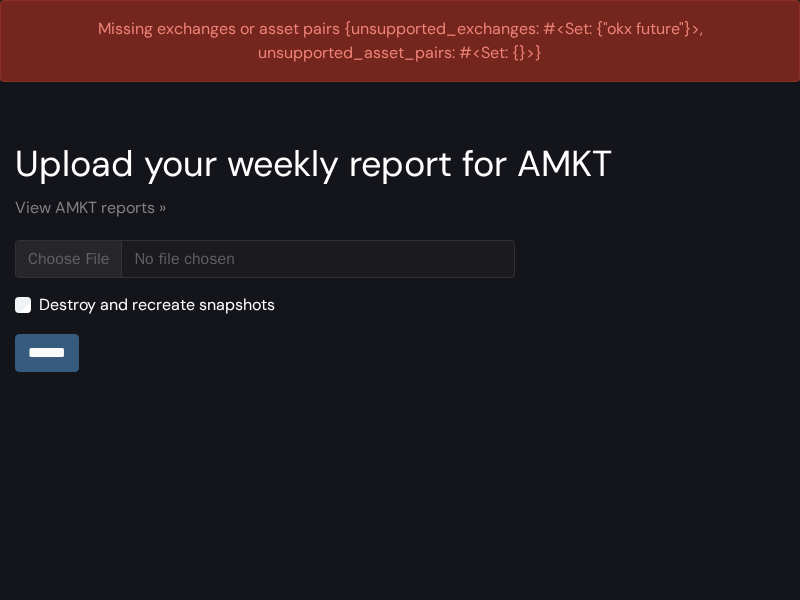 scroll, scrollTop: 0, scrollLeft: 0, axis: both 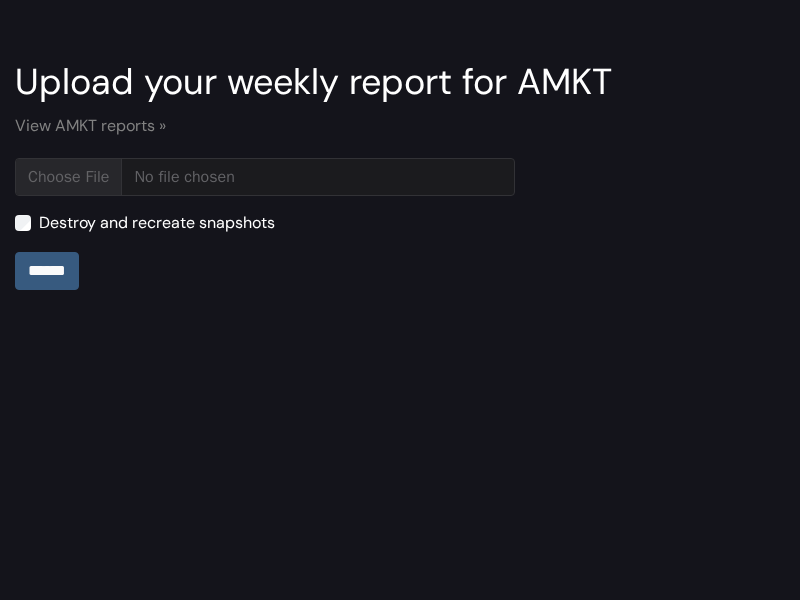 type on "**********" 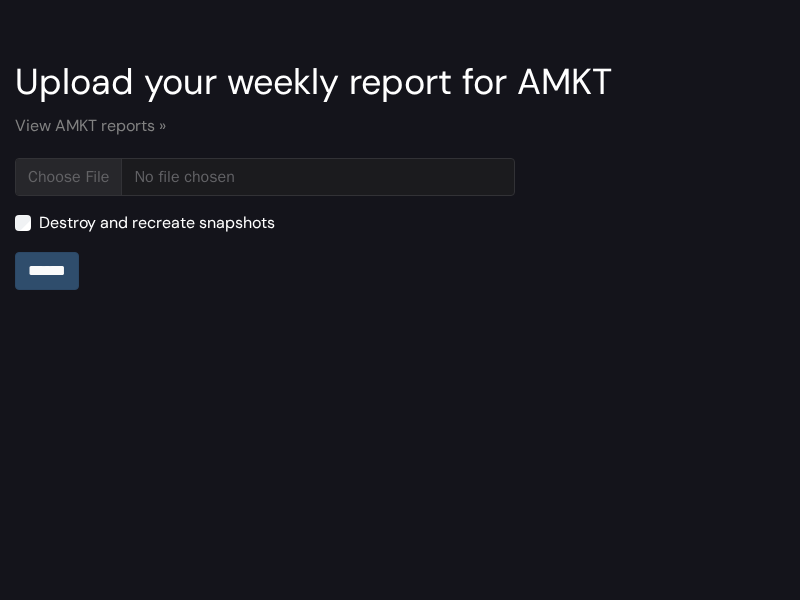 click on "******" at bounding box center [47, 271] 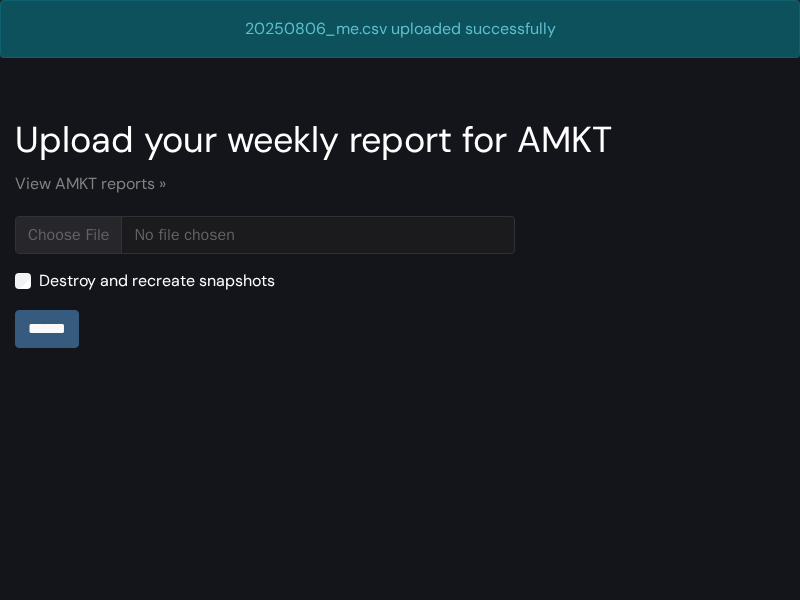 scroll, scrollTop: 0, scrollLeft: 0, axis: both 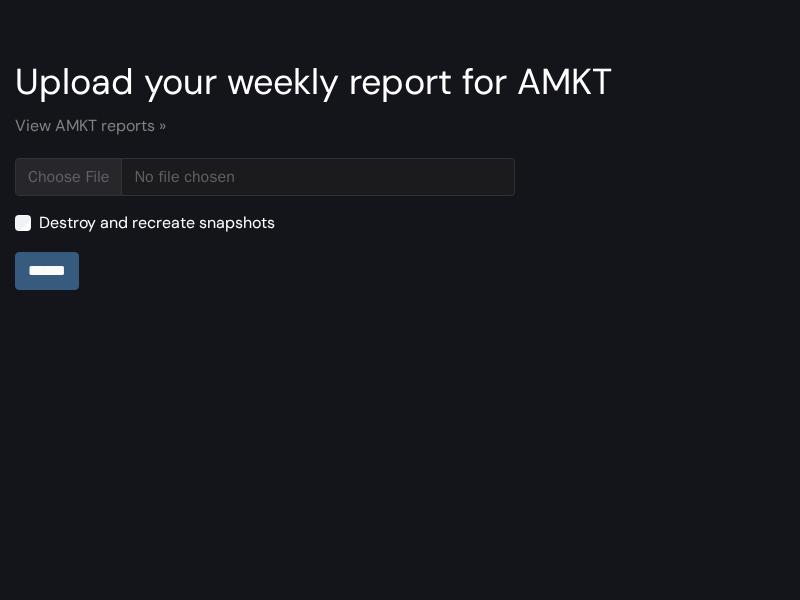 type on "**********" 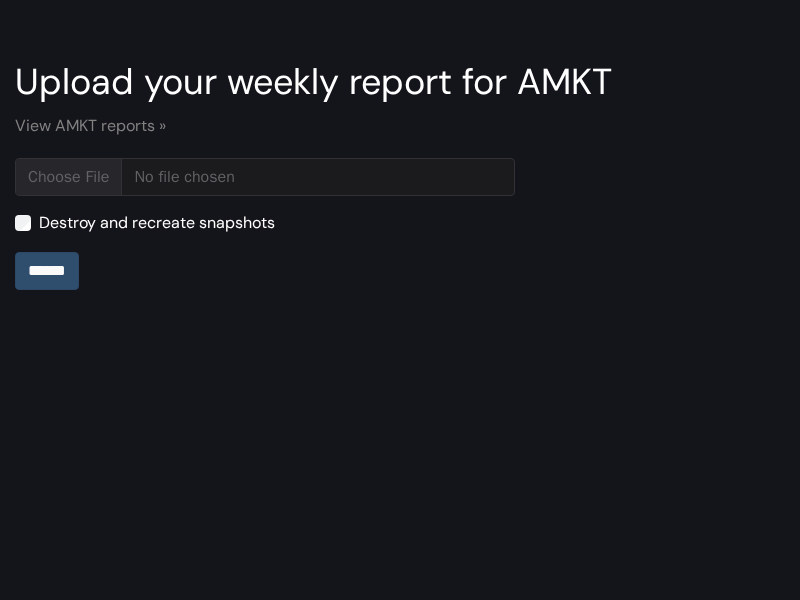 click on "******" at bounding box center (47, 271) 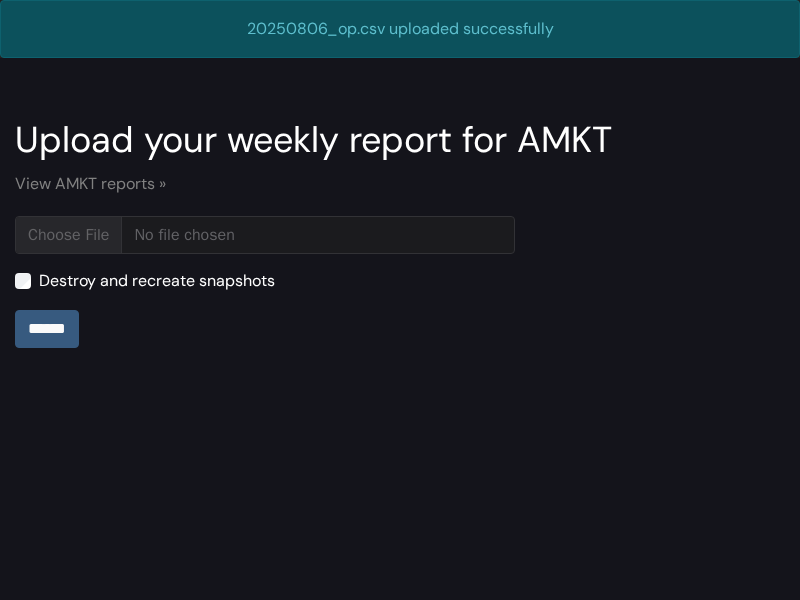 scroll, scrollTop: 0, scrollLeft: 0, axis: both 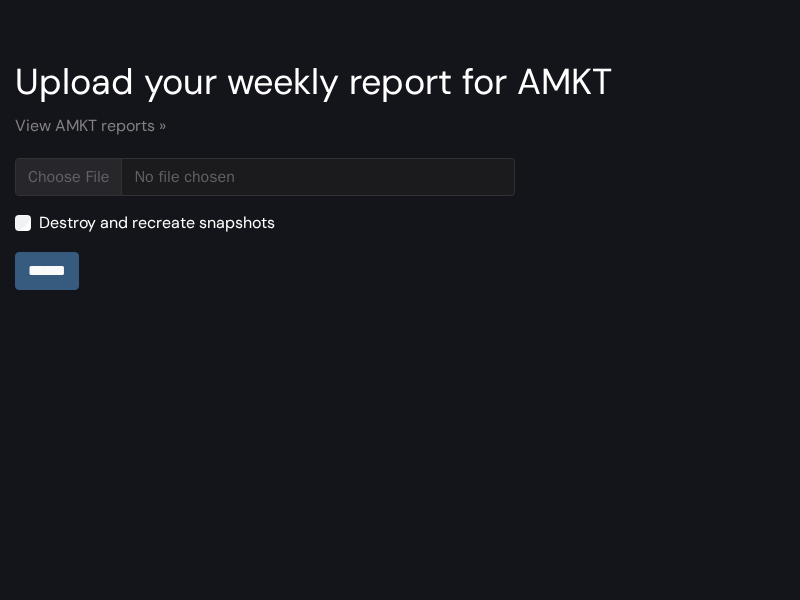 type on "**********" 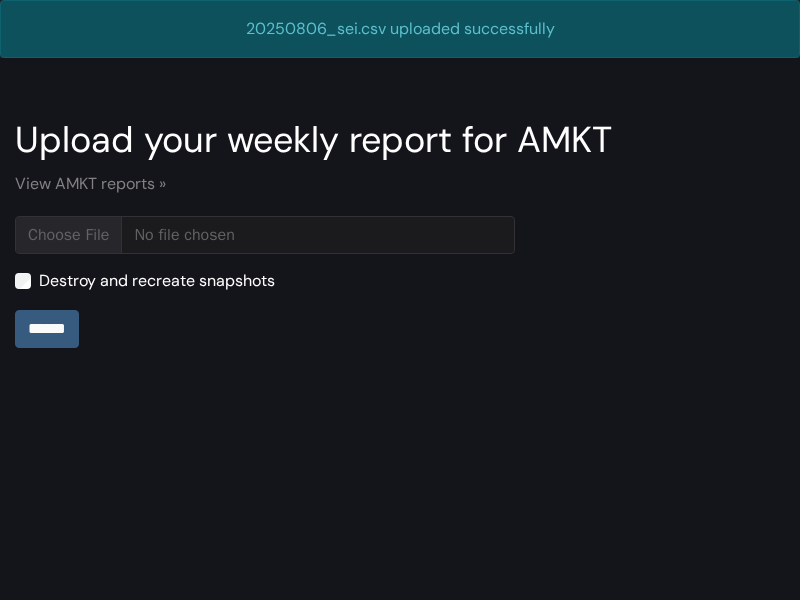 scroll, scrollTop: 0, scrollLeft: 0, axis: both 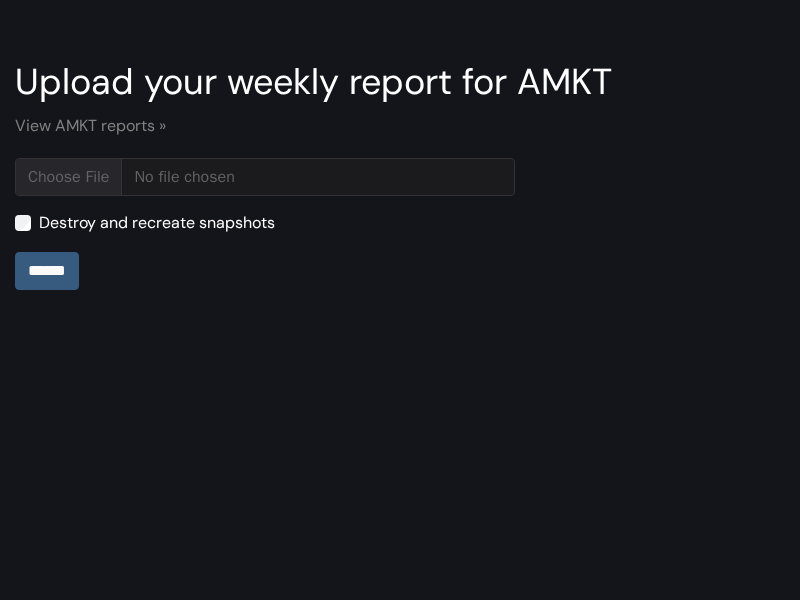type on "**********" 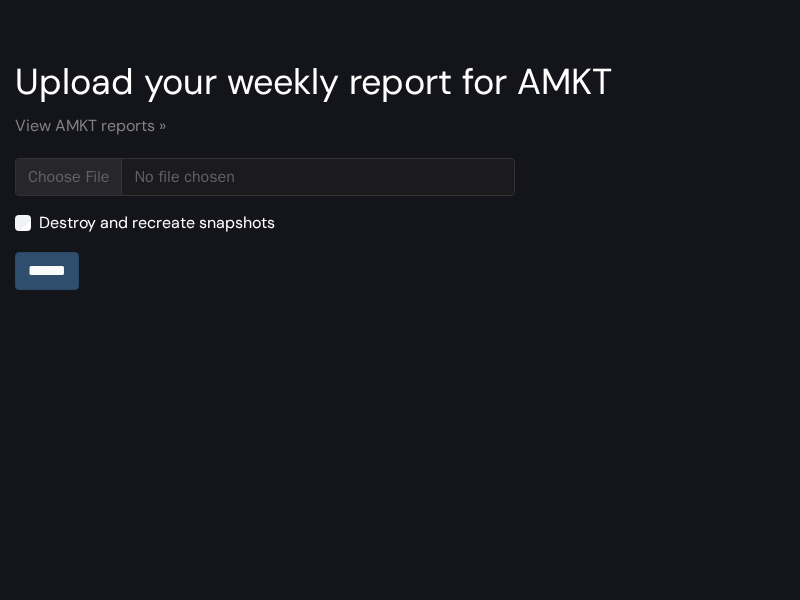 click on "******" at bounding box center (47, 271) 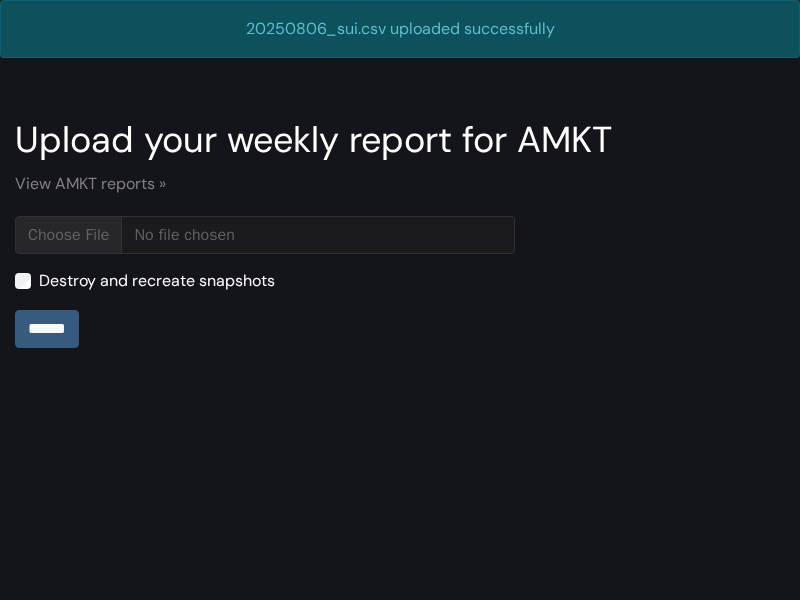 scroll, scrollTop: 0, scrollLeft: 0, axis: both 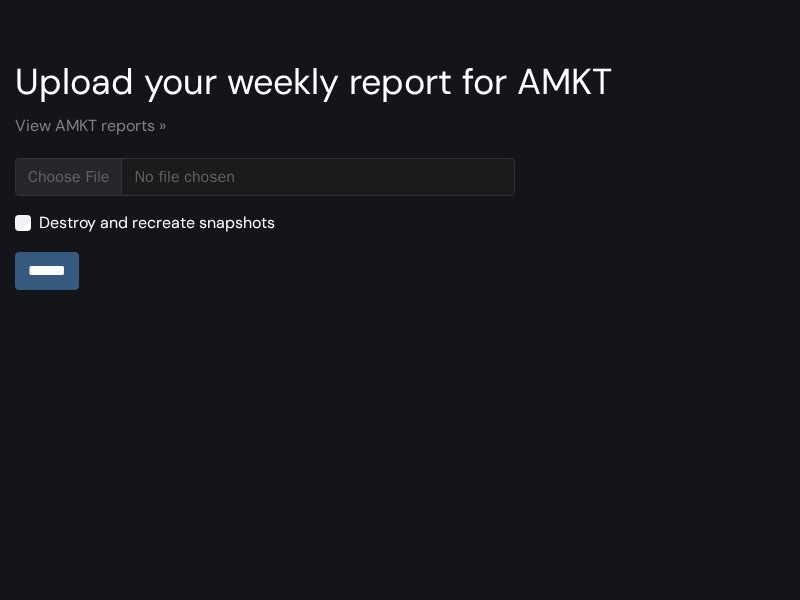 type on "**********" 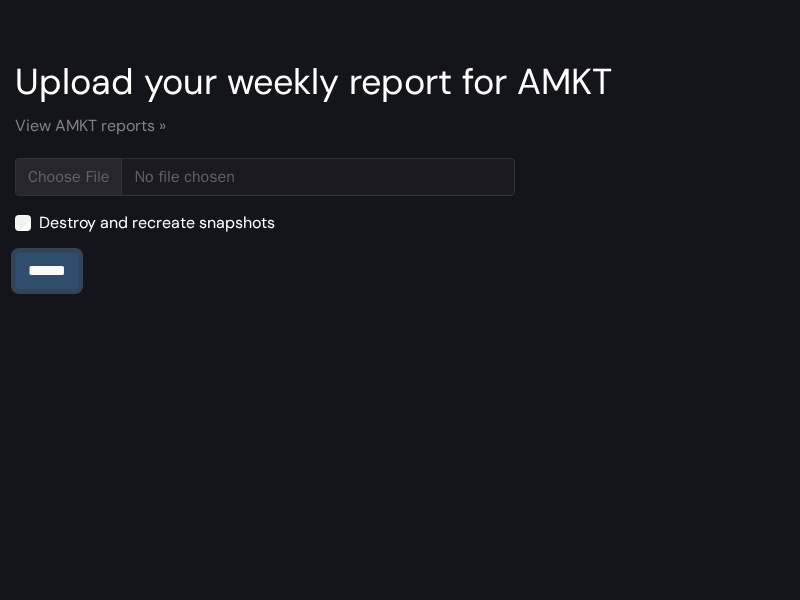 click on "******" at bounding box center [47, 271] 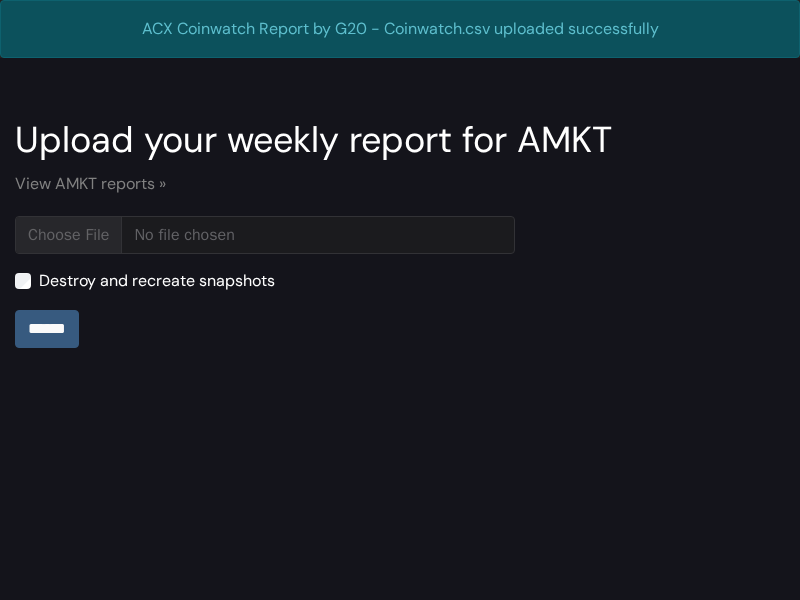 scroll, scrollTop: 0, scrollLeft: 0, axis: both 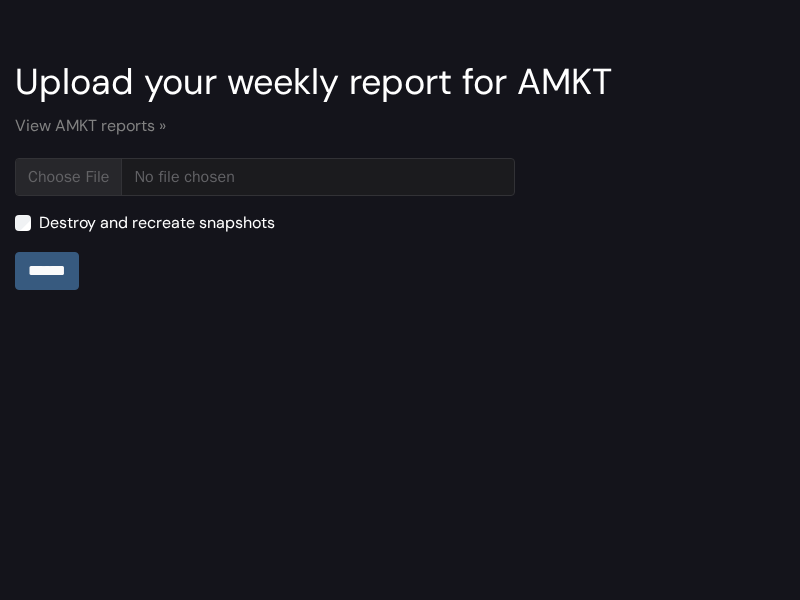 type on "**********" 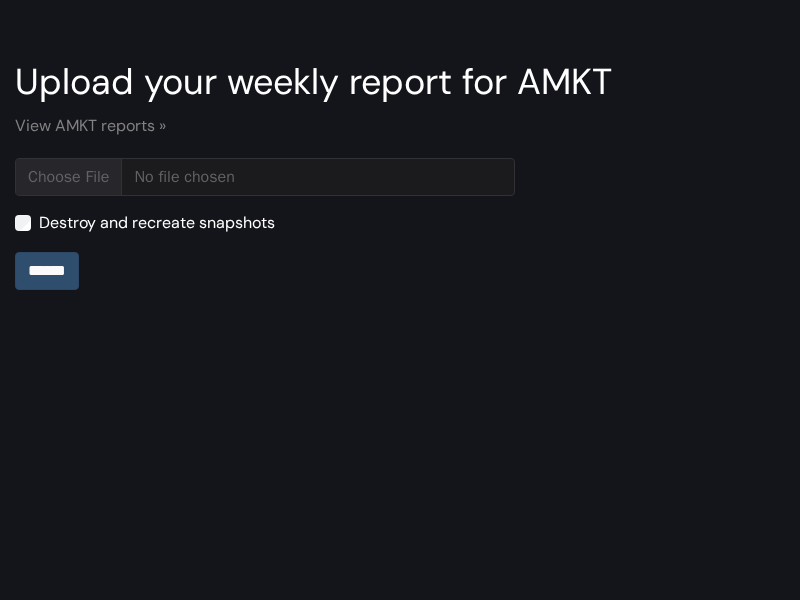 click on "******" at bounding box center [47, 271] 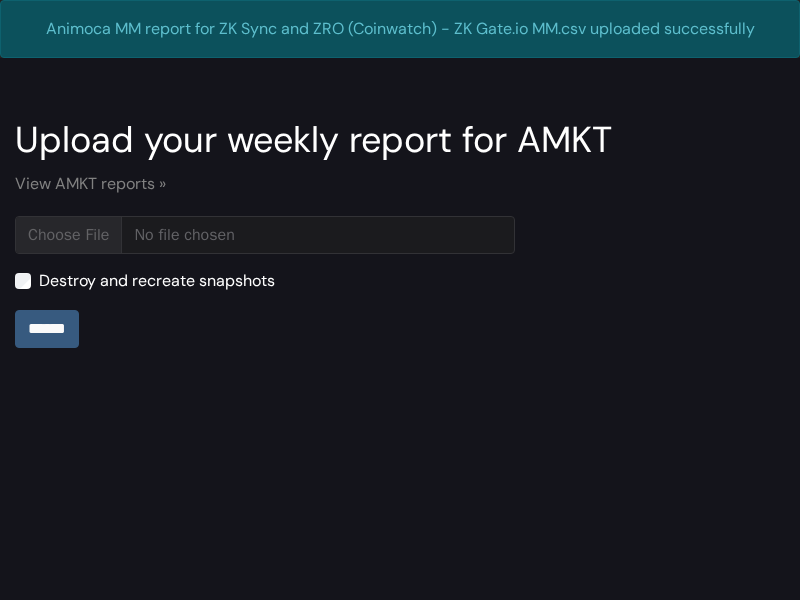 scroll, scrollTop: 0, scrollLeft: 0, axis: both 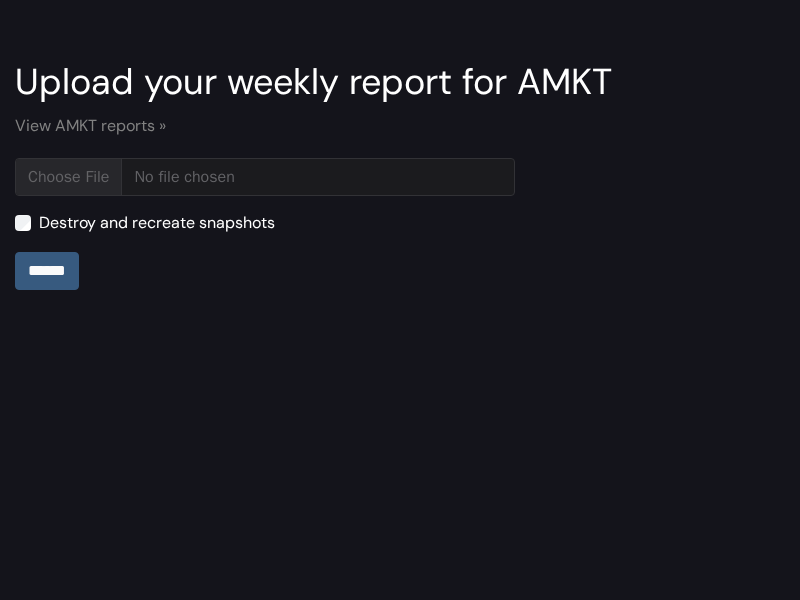 type on "**********" 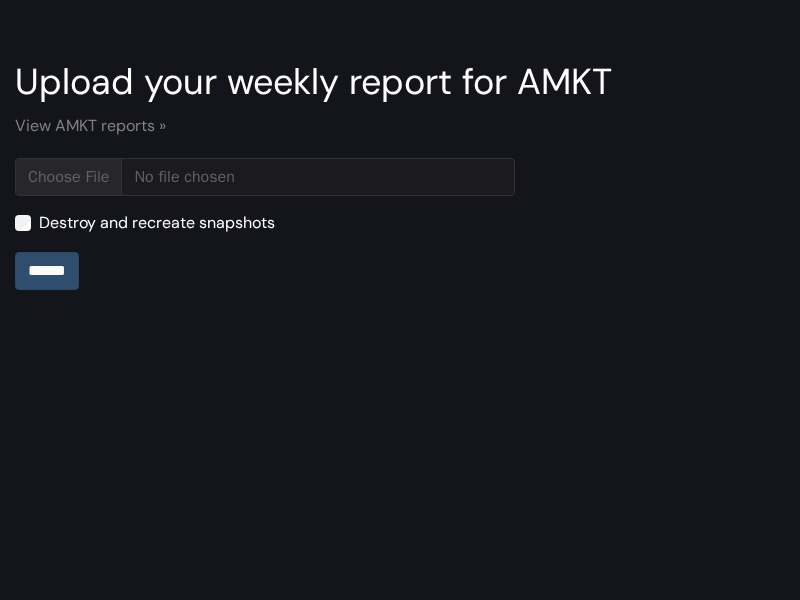 click on "******" at bounding box center [47, 271] 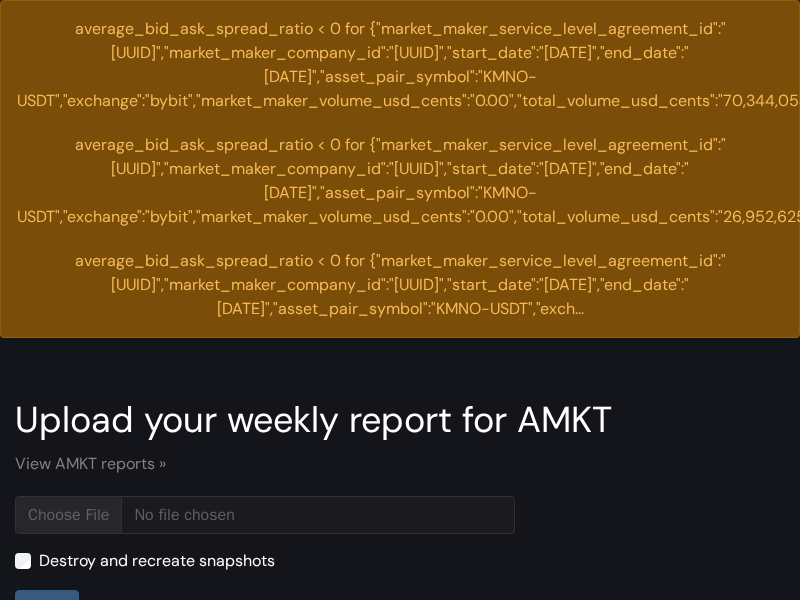 scroll, scrollTop: 0, scrollLeft: 0, axis: both 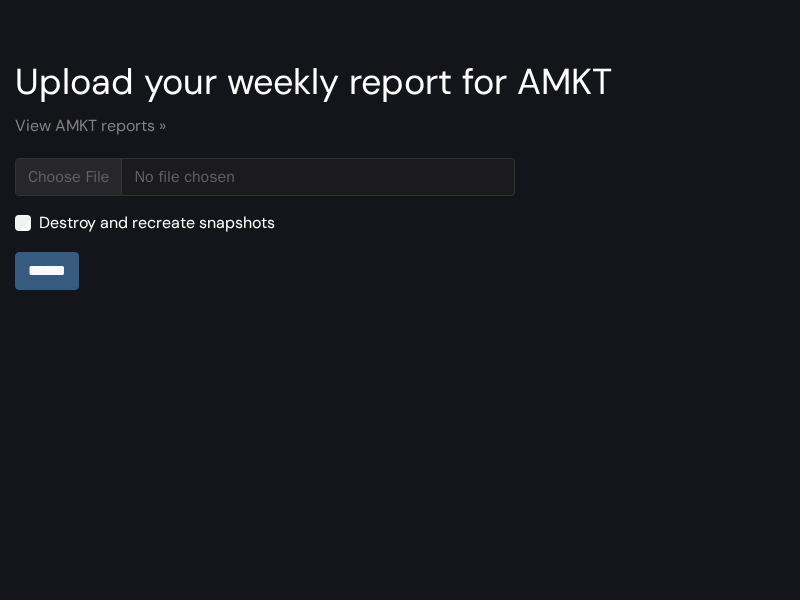 type on "**********" 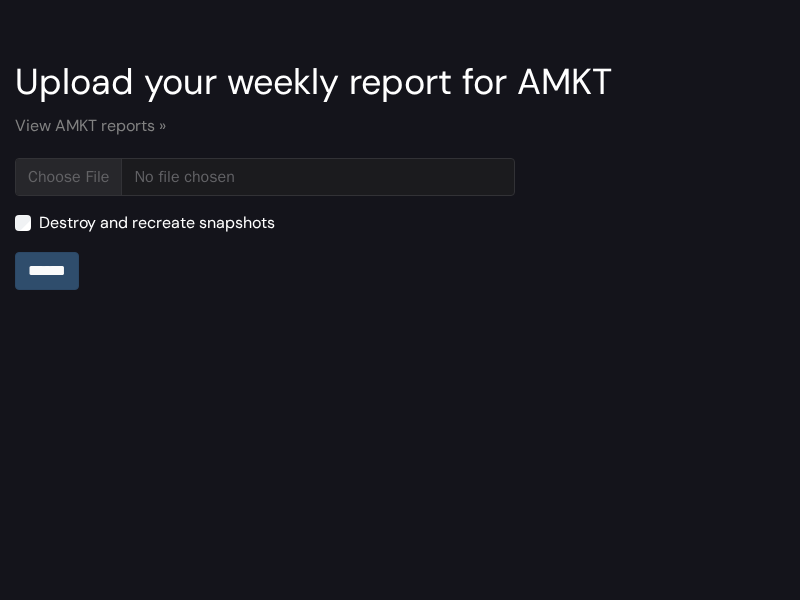 click on "******" at bounding box center (47, 271) 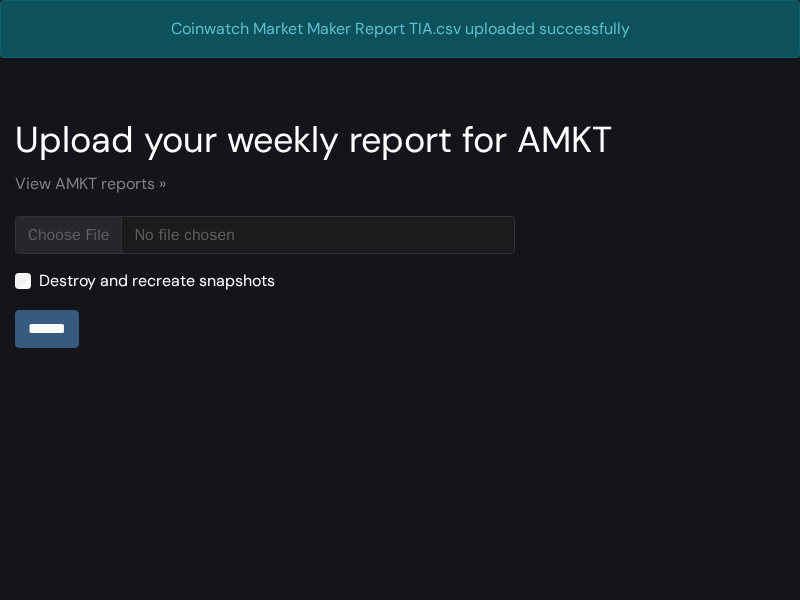 scroll, scrollTop: 0, scrollLeft: 0, axis: both 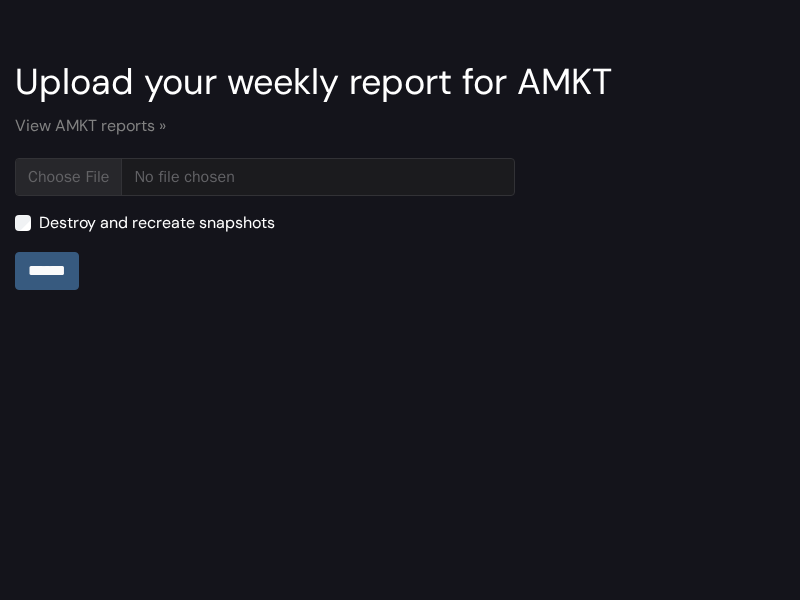 type on "**********" 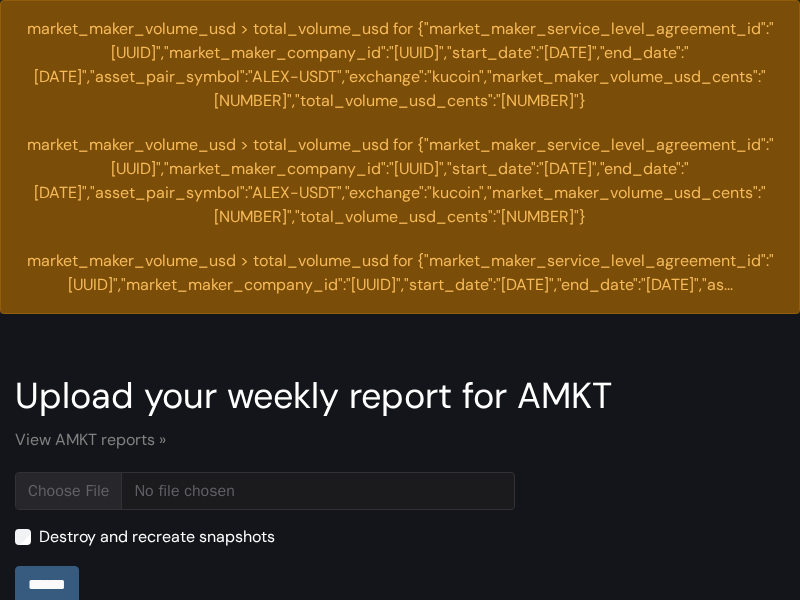 scroll, scrollTop: 0, scrollLeft: 0, axis: both 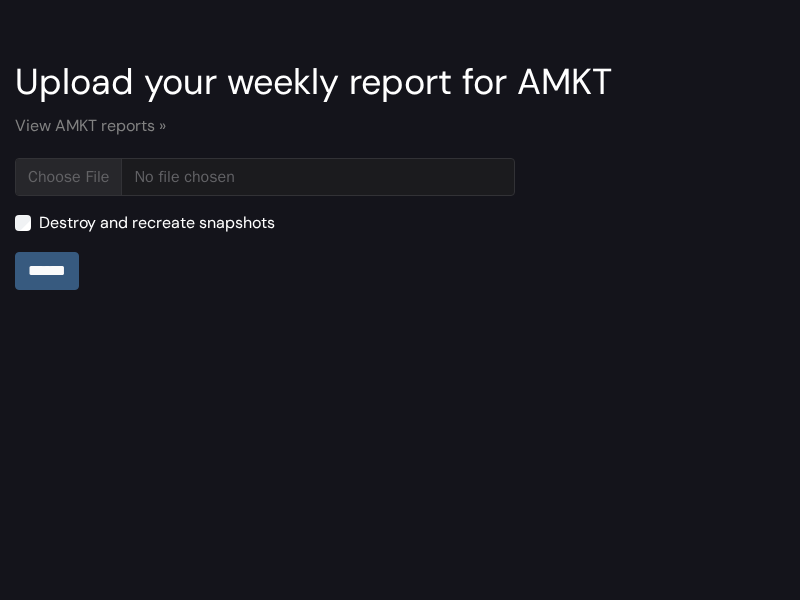 type on "**********" 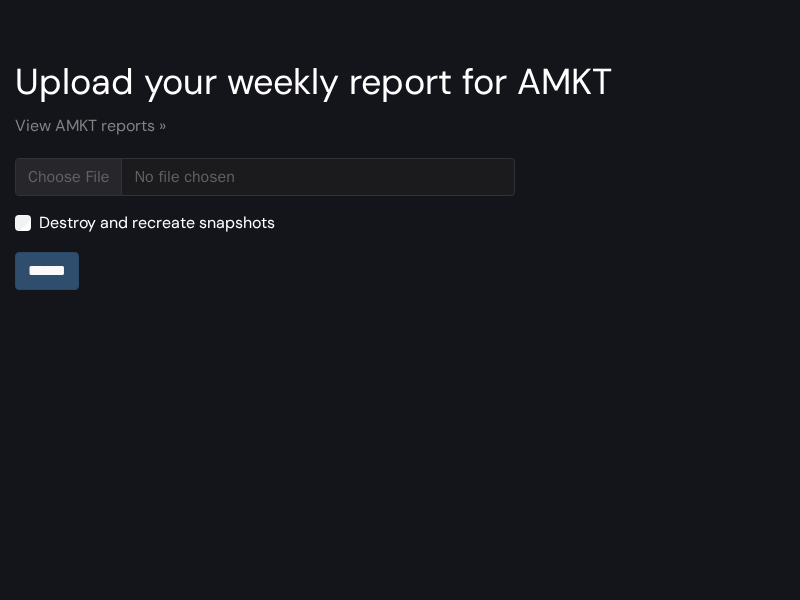 click on "******" at bounding box center [47, 271] 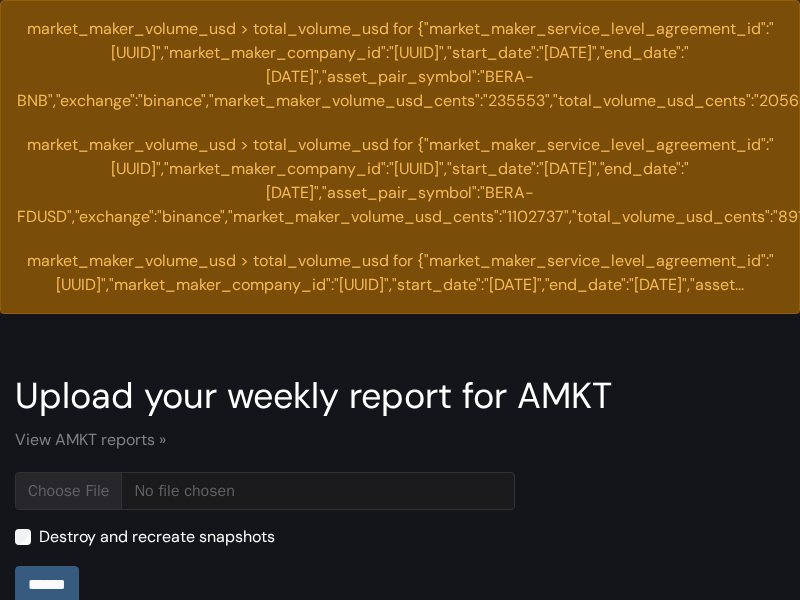 scroll, scrollTop: 0, scrollLeft: 0, axis: both 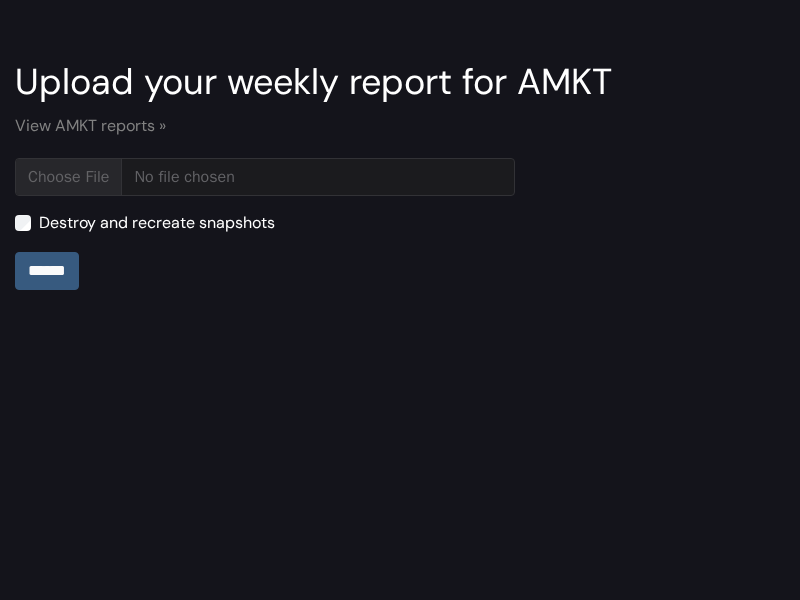 type on "**********" 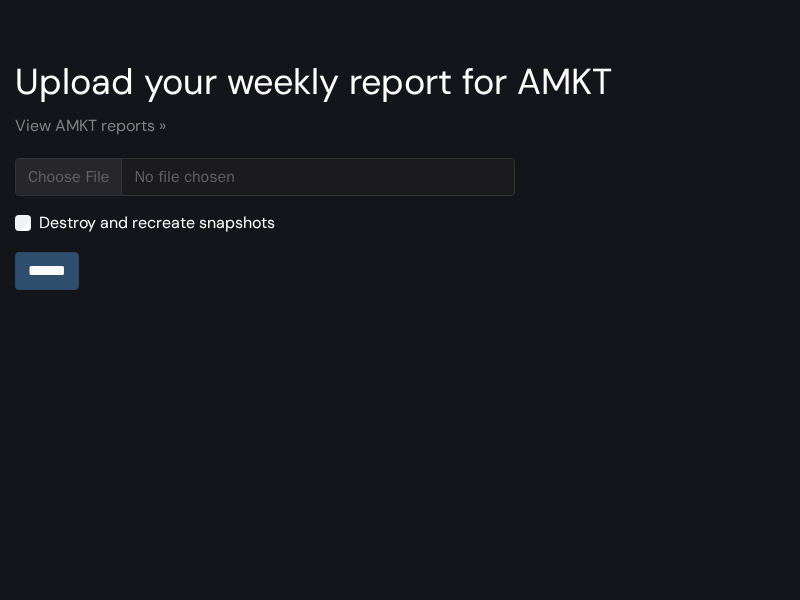 click on "******" at bounding box center [47, 271] 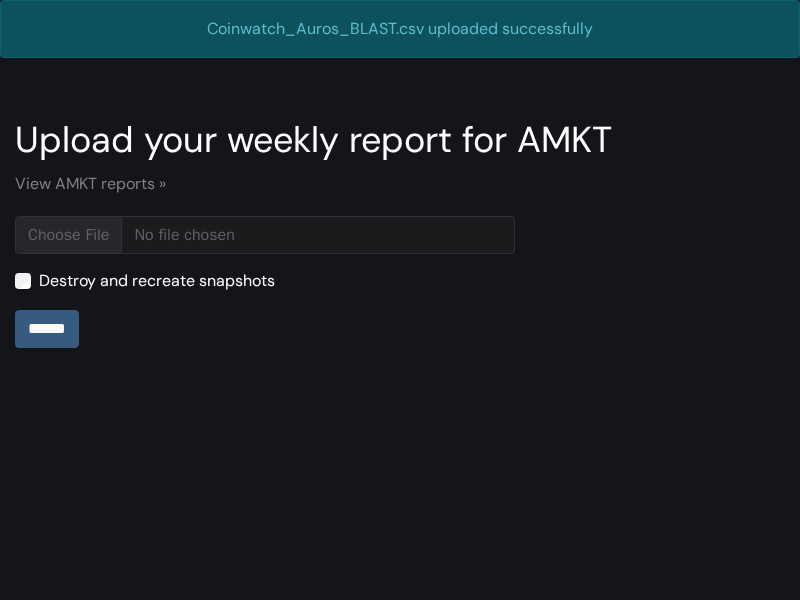 scroll, scrollTop: 0, scrollLeft: 0, axis: both 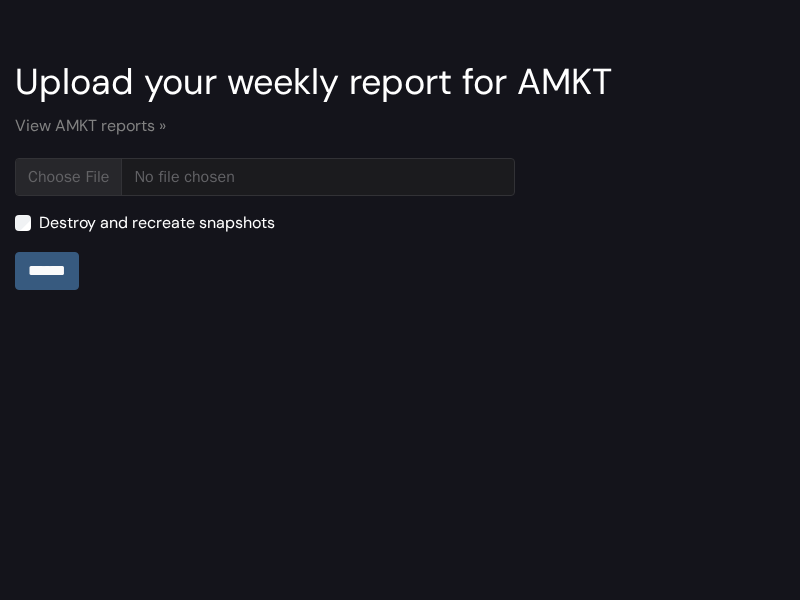 type on "**********" 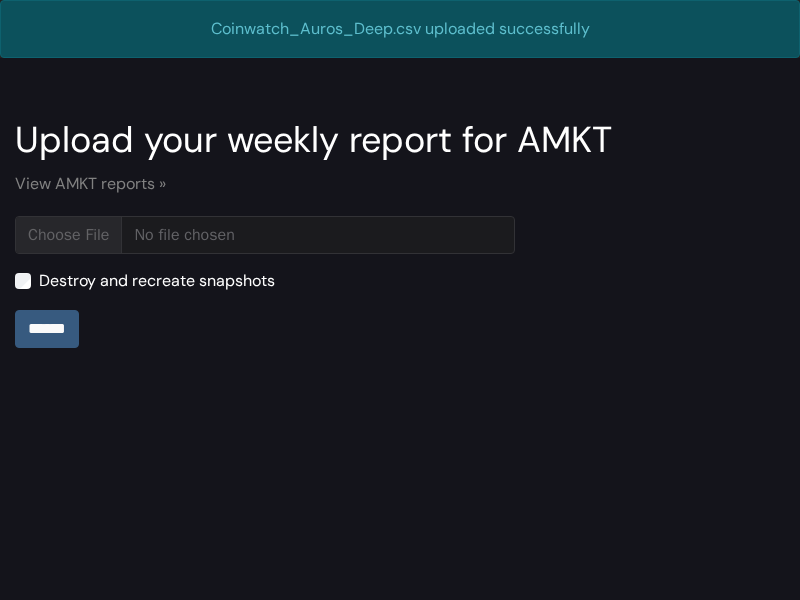 scroll, scrollTop: 0, scrollLeft: 0, axis: both 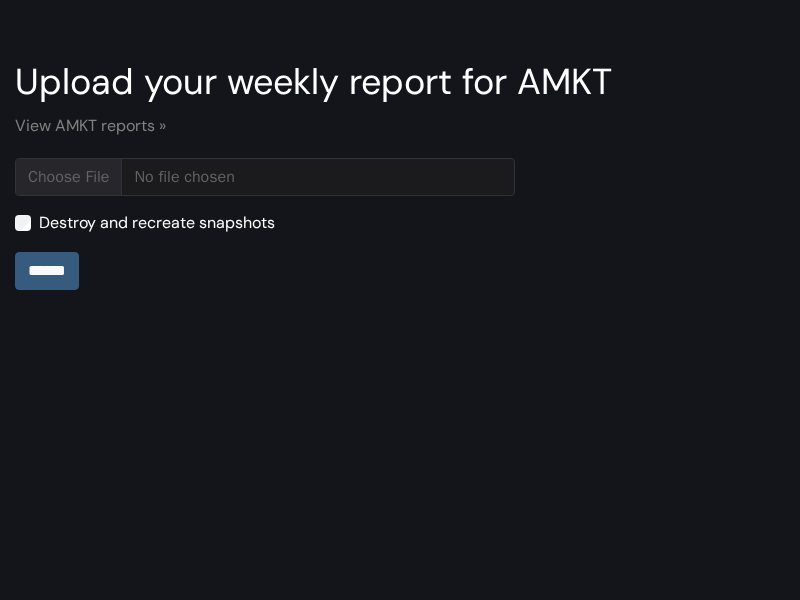 type on "**********" 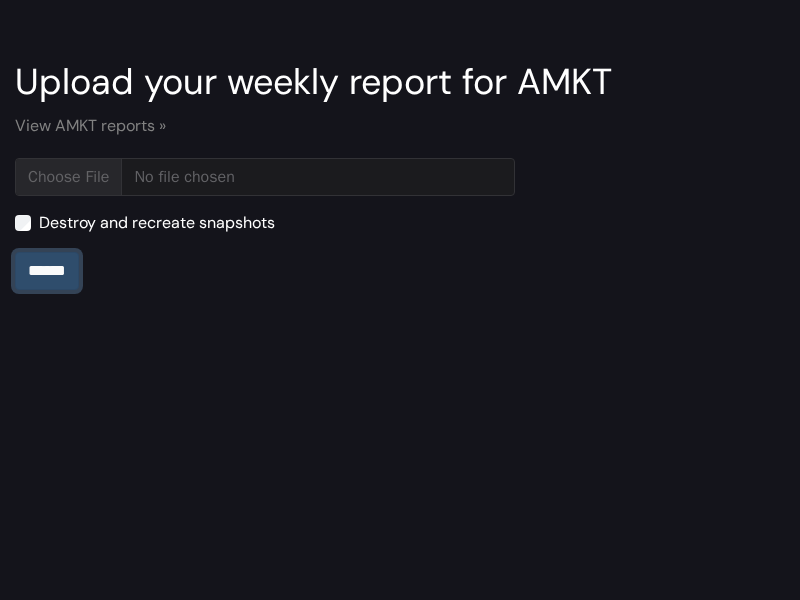 click on "******" at bounding box center (47, 271) 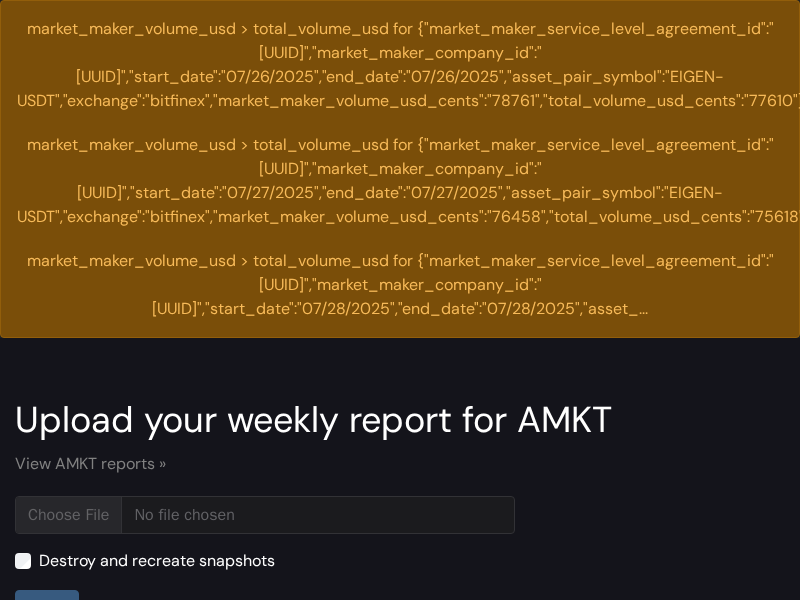 scroll, scrollTop: 0, scrollLeft: 0, axis: both 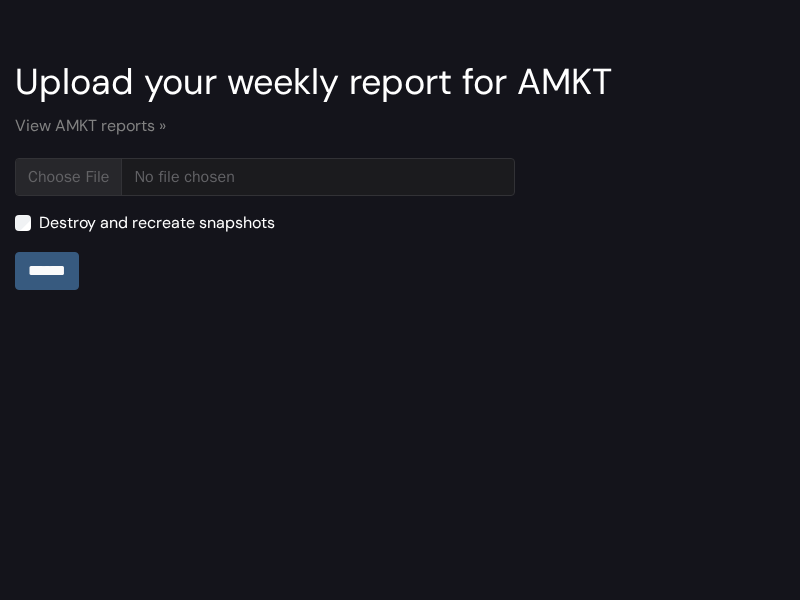 type on "**********" 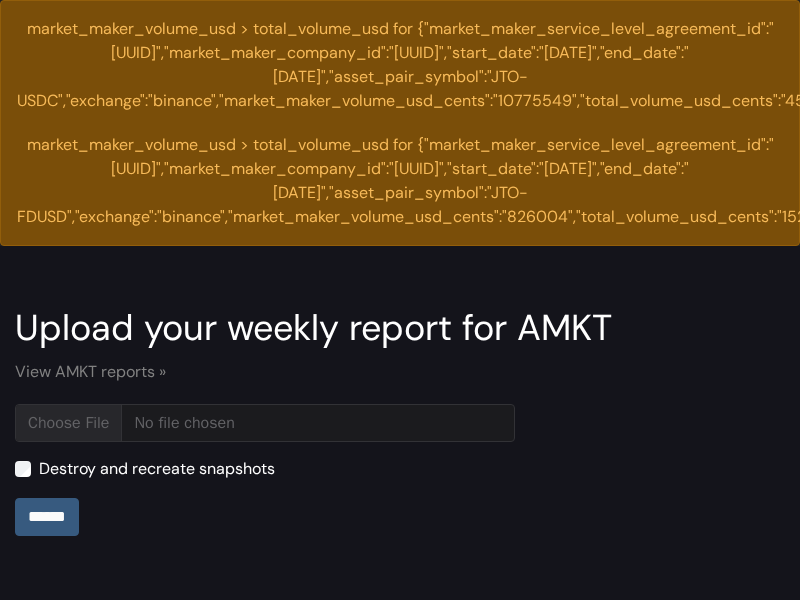 scroll, scrollTop: 0, scrollLeft: 0, axis: both 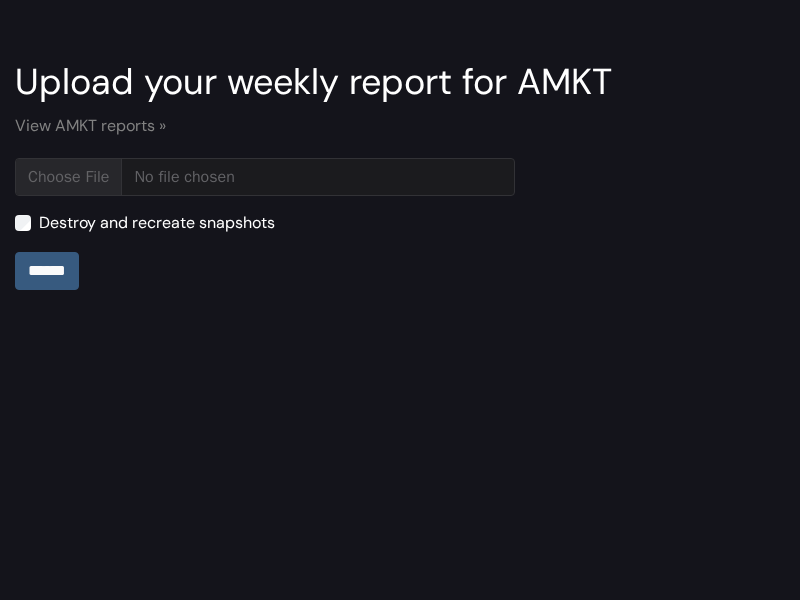 type on "**********" 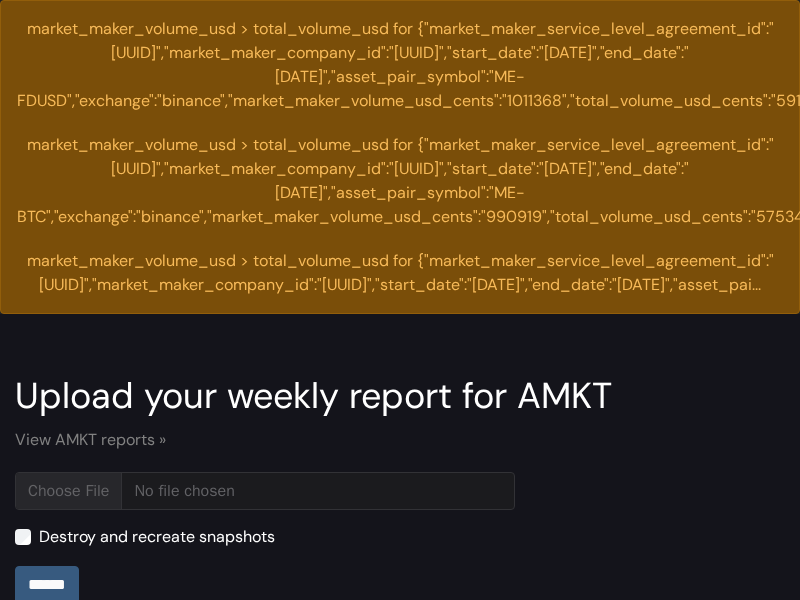 scroll, scrollTop: 0, scrollLeft: 0, axis: both 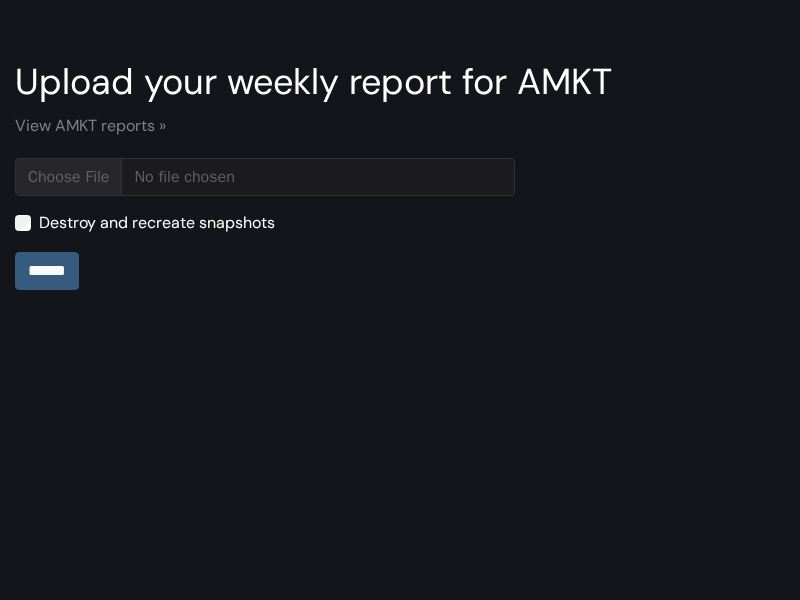 type on "**********" 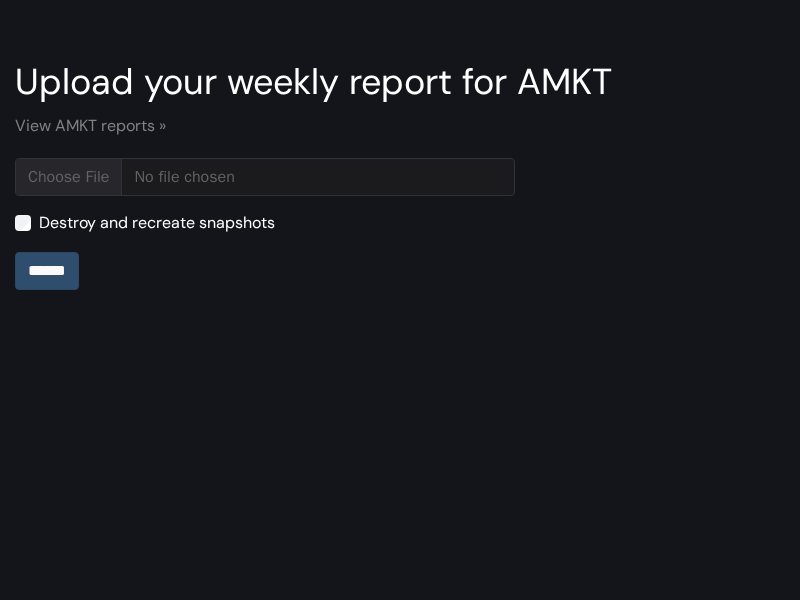 click on "******" at bounding box center (47, 271) 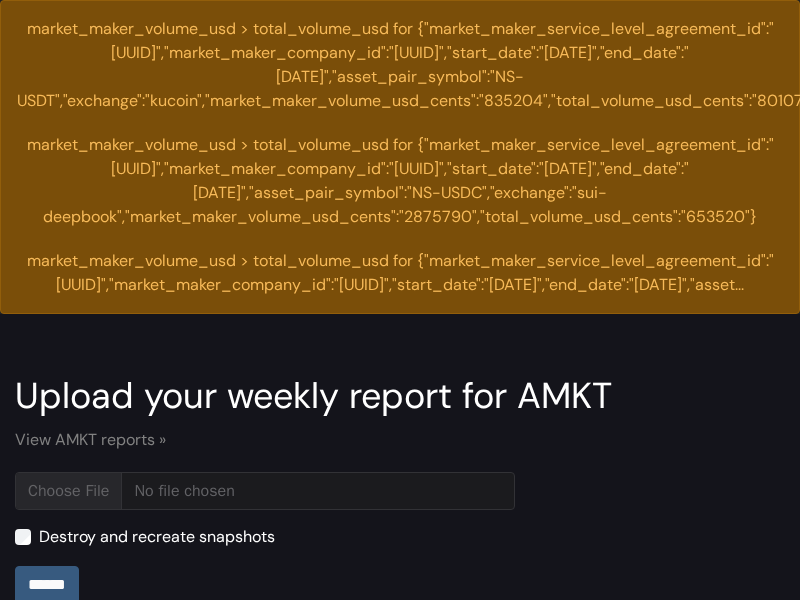scroll, scrollTop: 0, scrollLeft: 0, axis: both 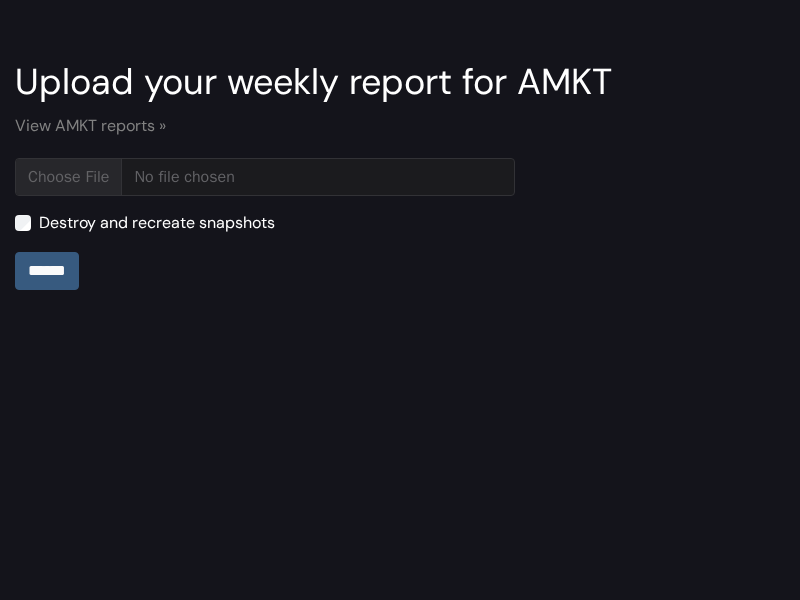 type on "**********" 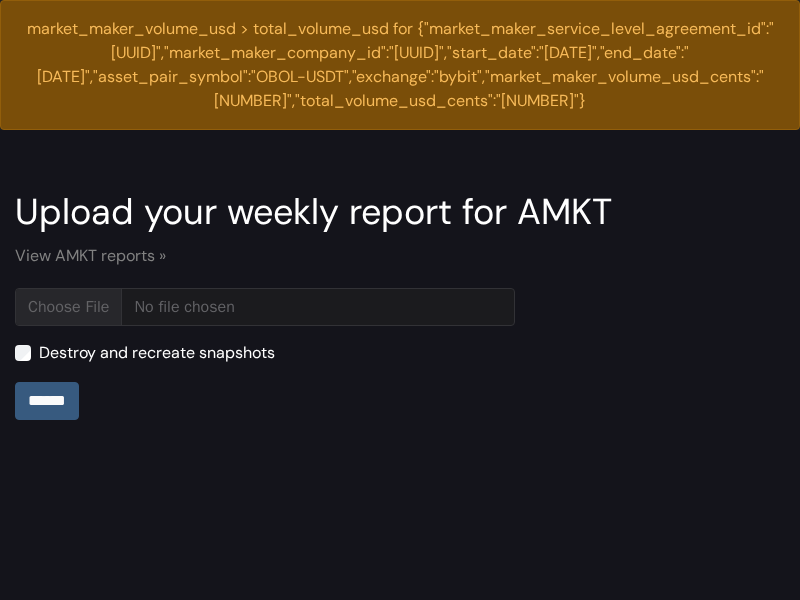 scroll, scrollTop: 0, scrollLeft: 0, axis: both 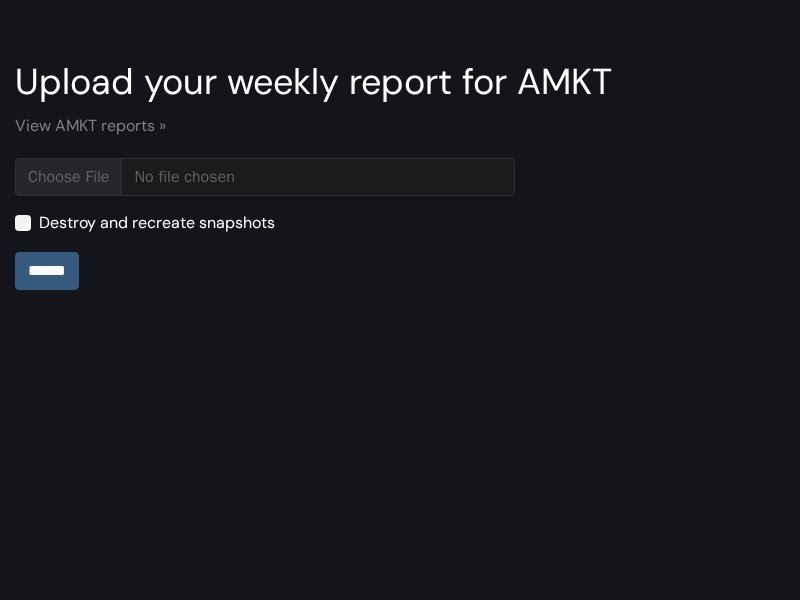 type on "**********" 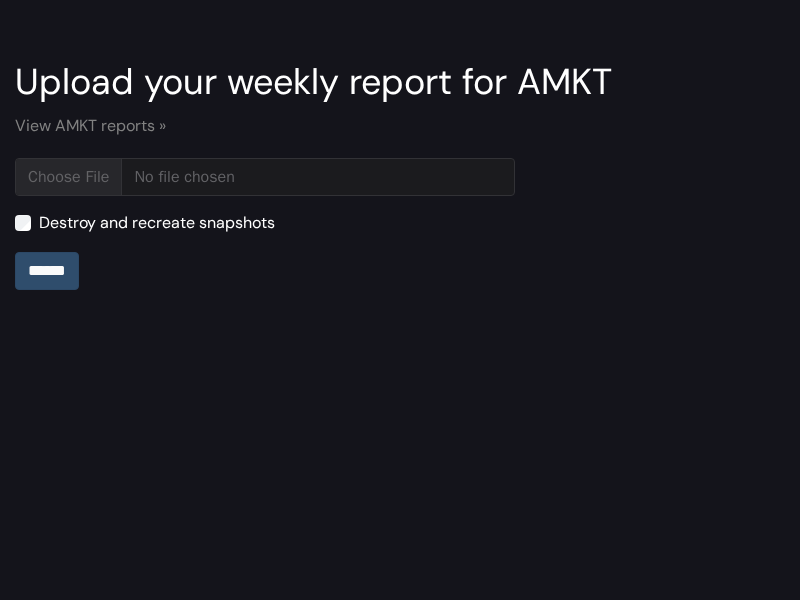 click on "******" at bounding box center (47, 271) 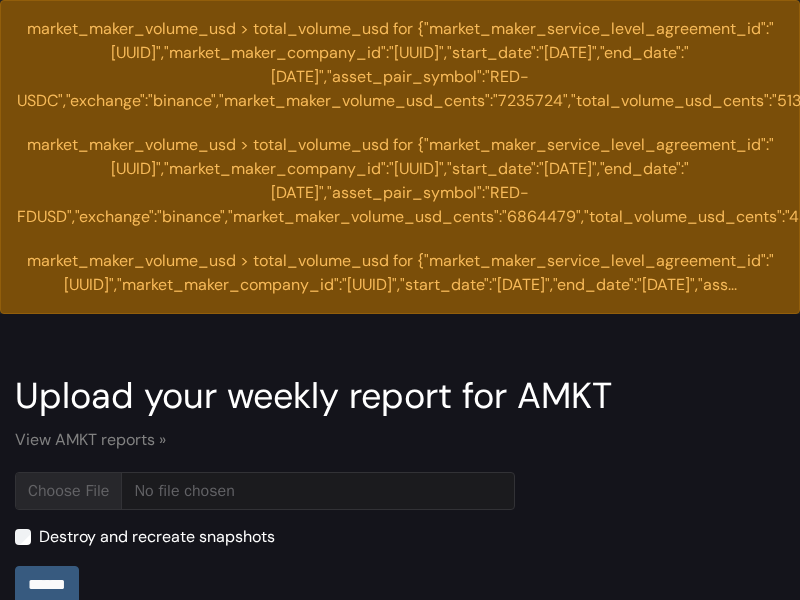 scroll, scrollTop: 0, scrollLeft: 0, axis: both 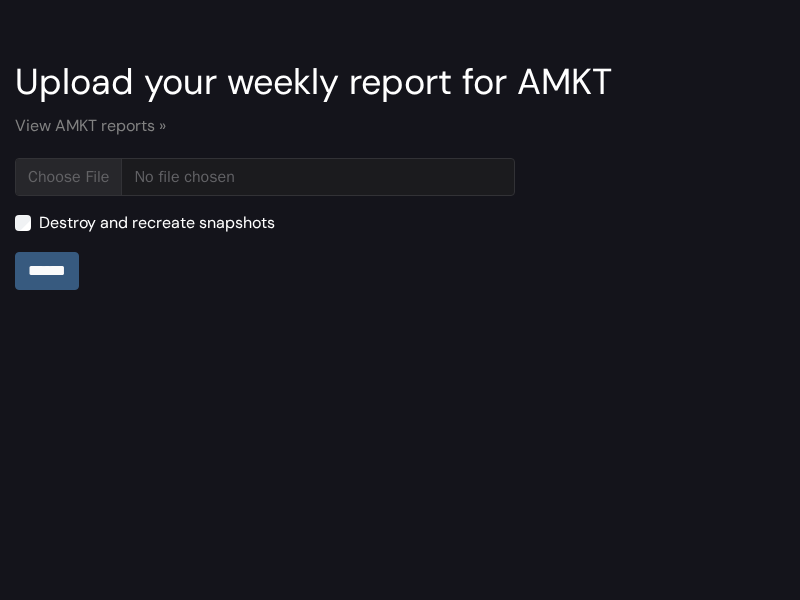 type on "**********" 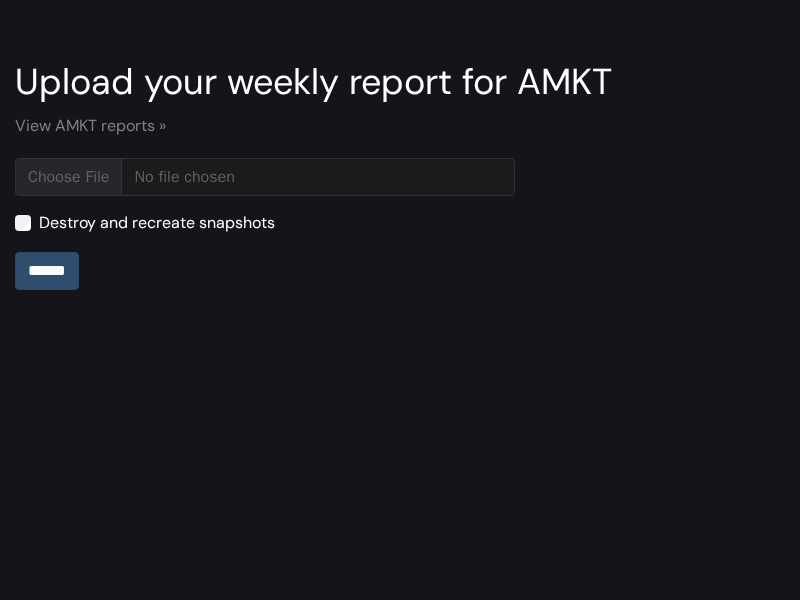 click on "******" at bounding box center [47, 271] 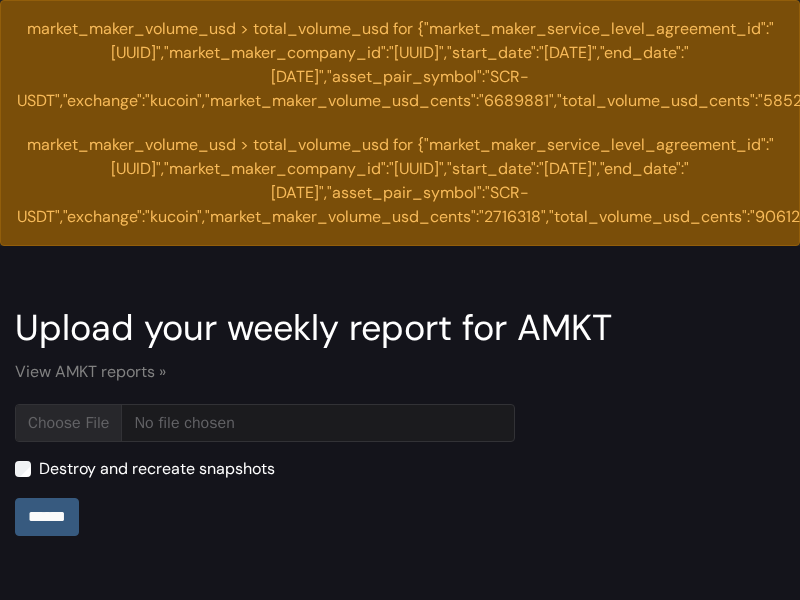 scroll, scrollTop: 0, scrollLeft: 0, axis: both 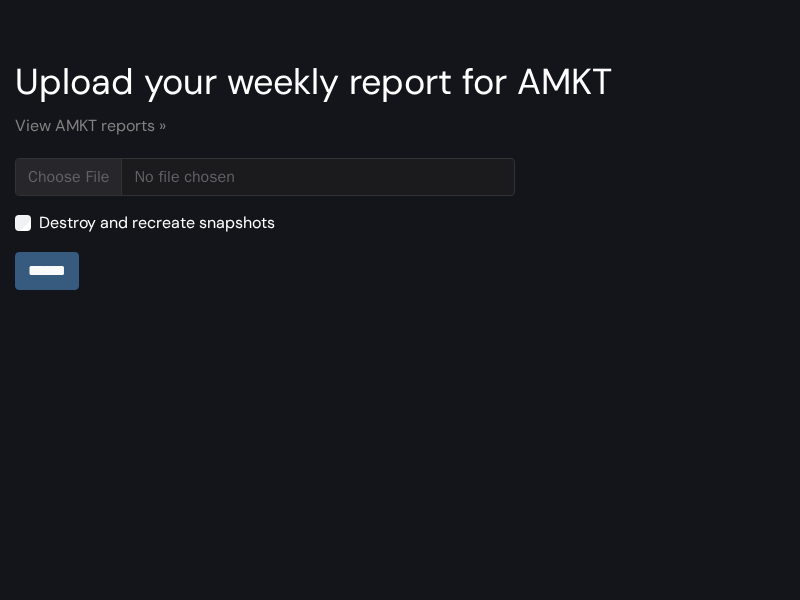 type on "**********" 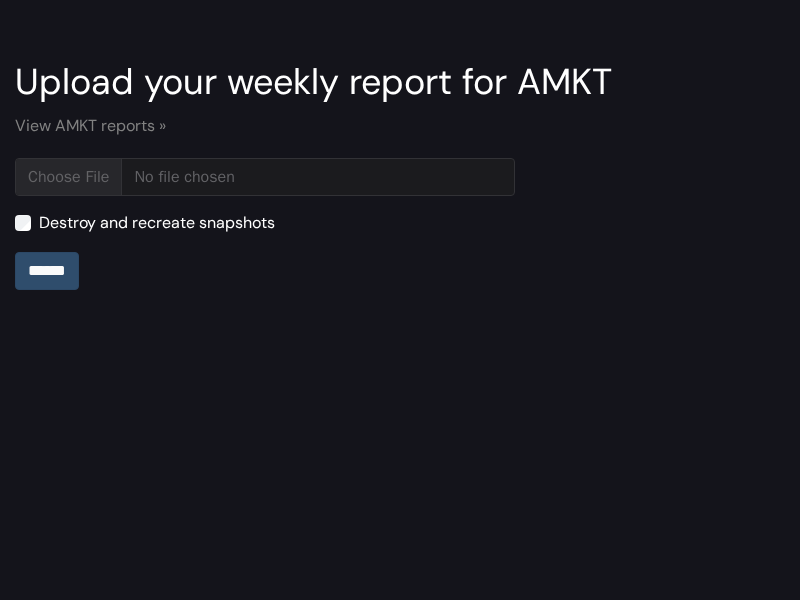 click on "******" at bounding box center (47, 271) 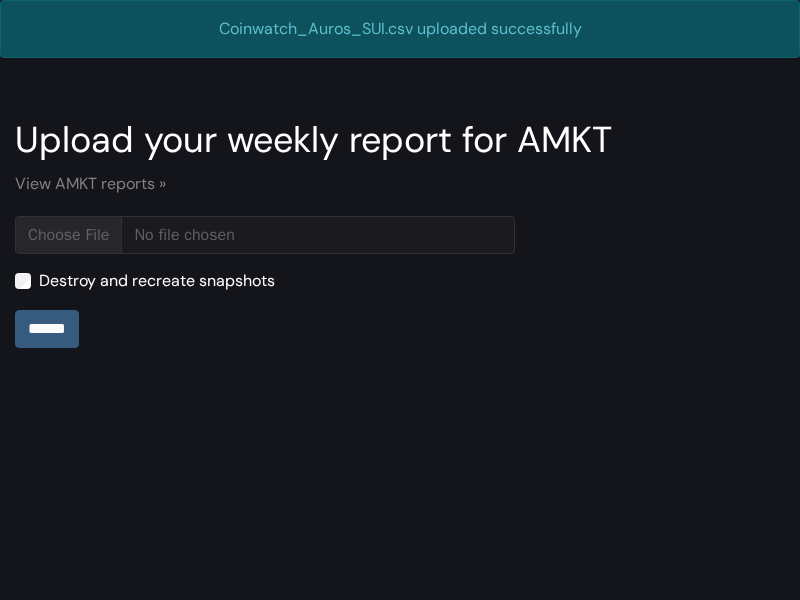 scroll, scrollTop: 0, scrollLeft: 0, axis: both 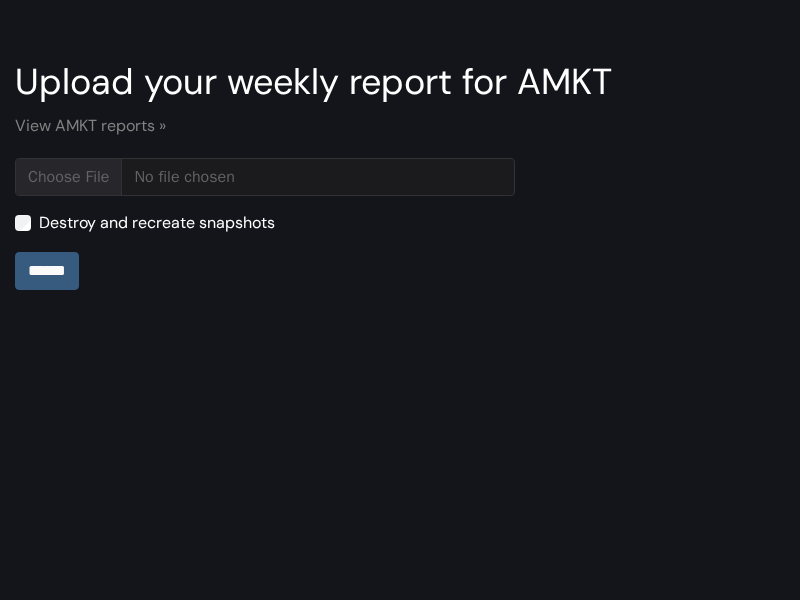 type on "**********" 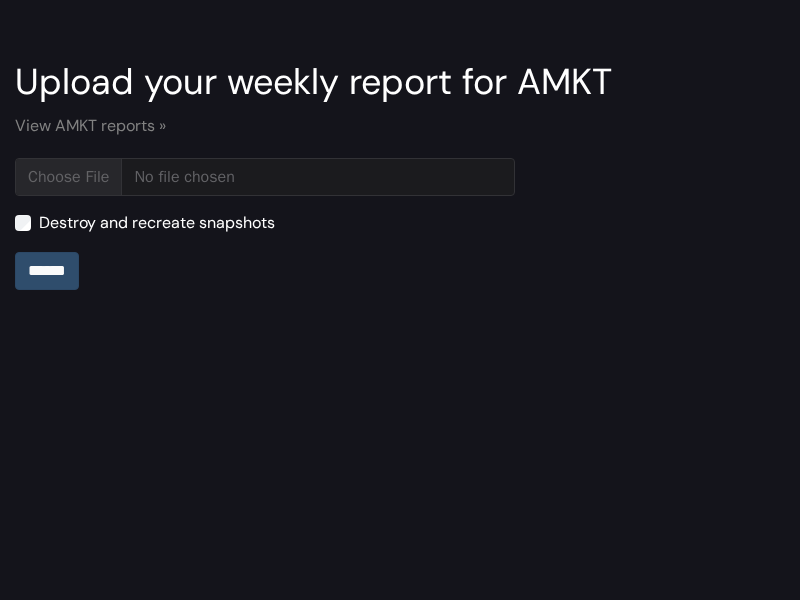 click on "******" at bounding box center (47, 271) 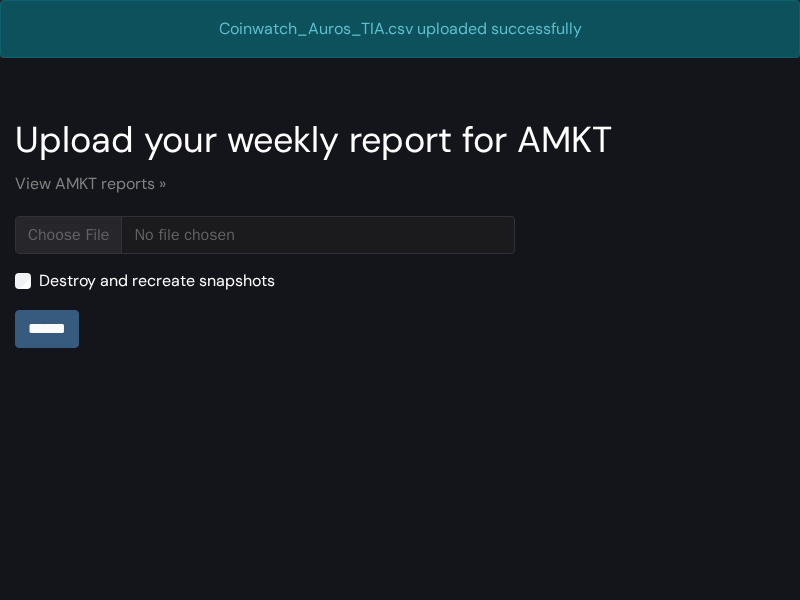 scroll, scrollTop: 0, scrollLeft: 0, axis: both 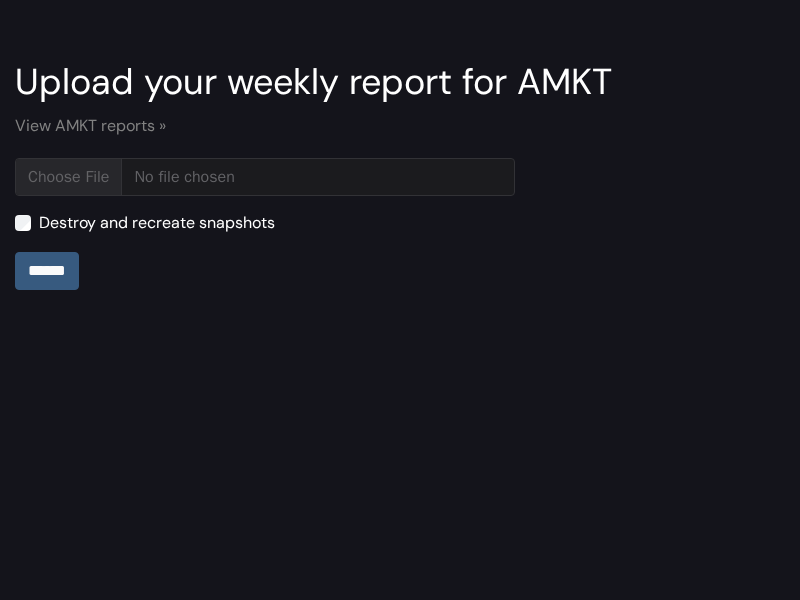 type on "**********" 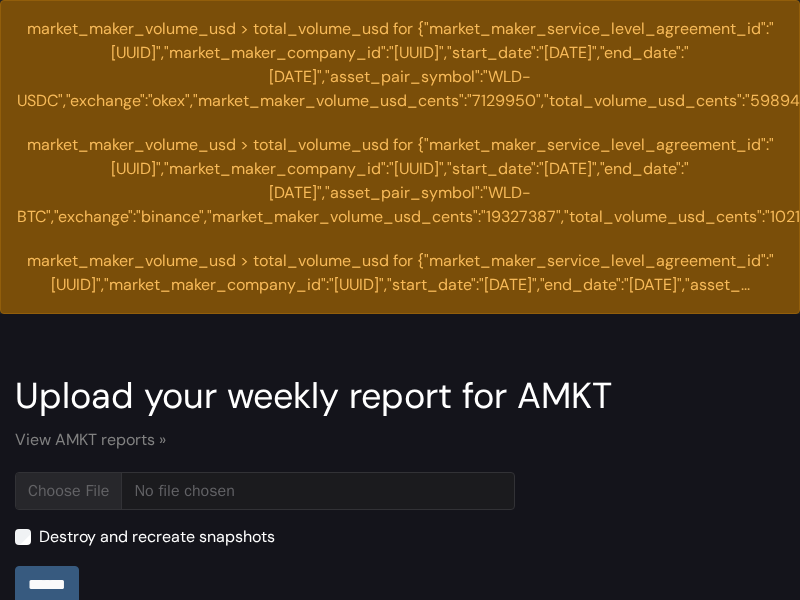scroll, scrollTop: 0, scrollLeft: 0, axis: both 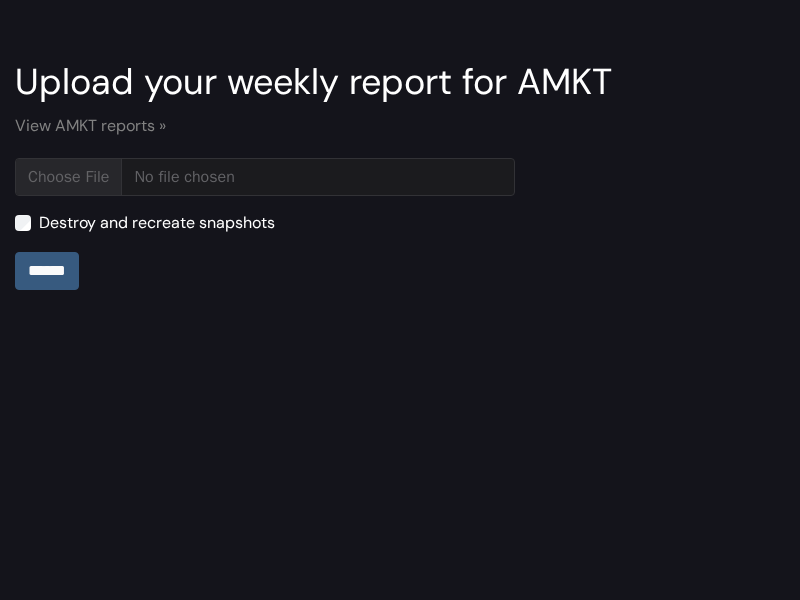 type on "**********" 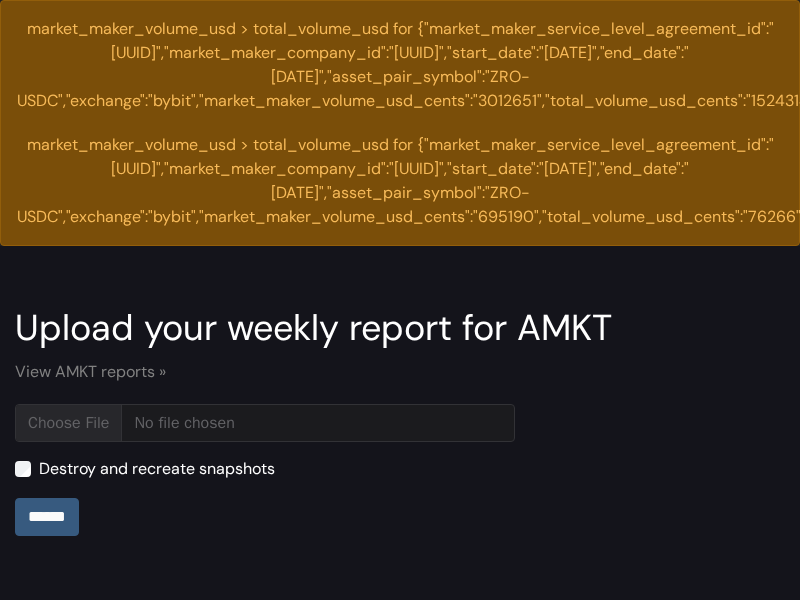 scroll, scrollTop: 0, scrollLeft: 0, axis: both 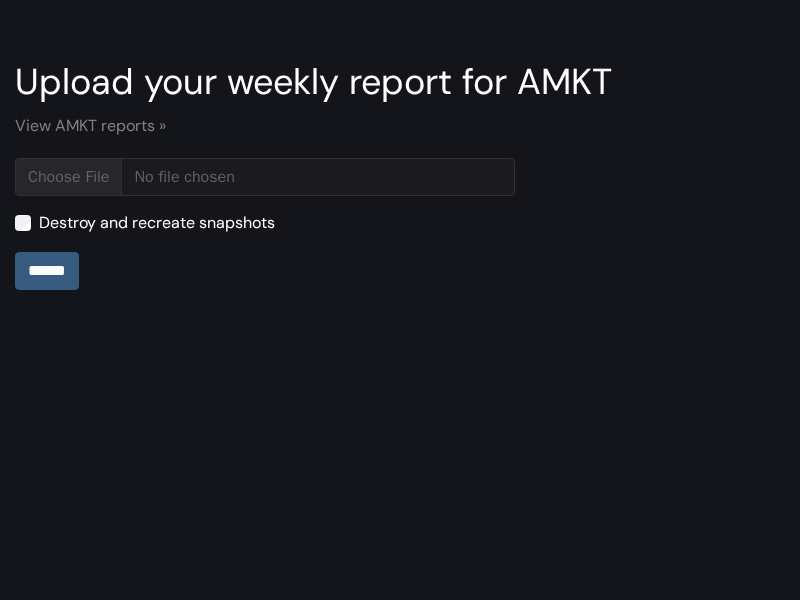 type on "**********" 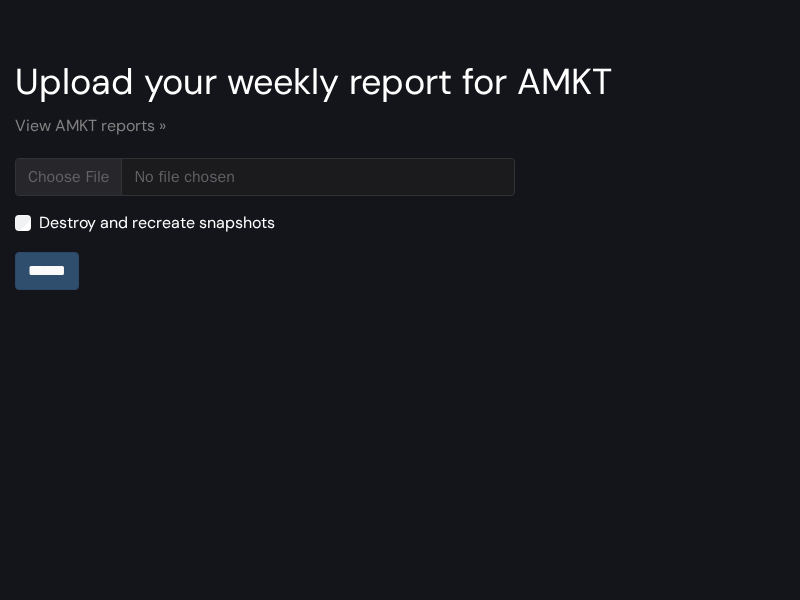 click on "******" at bounding box center (47, 271) 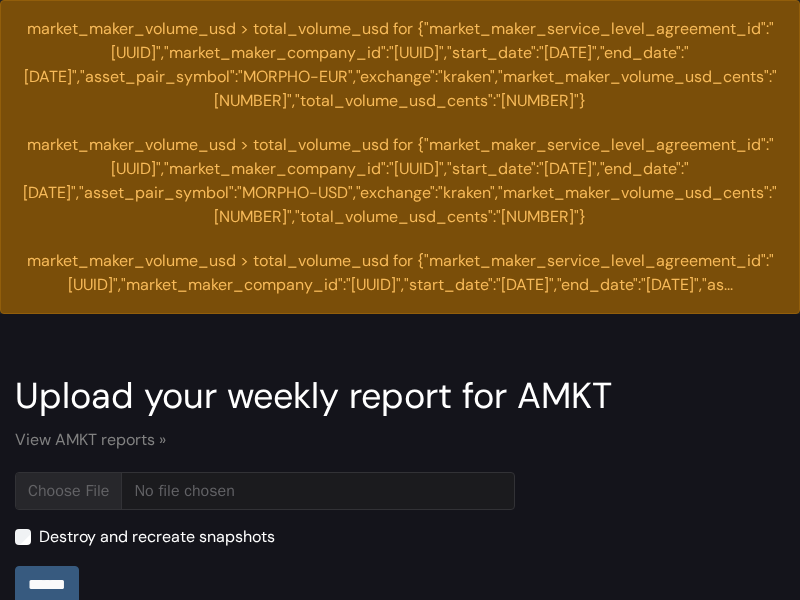scroll, scrollTop: 0, scrollLeft: 0, axis: both 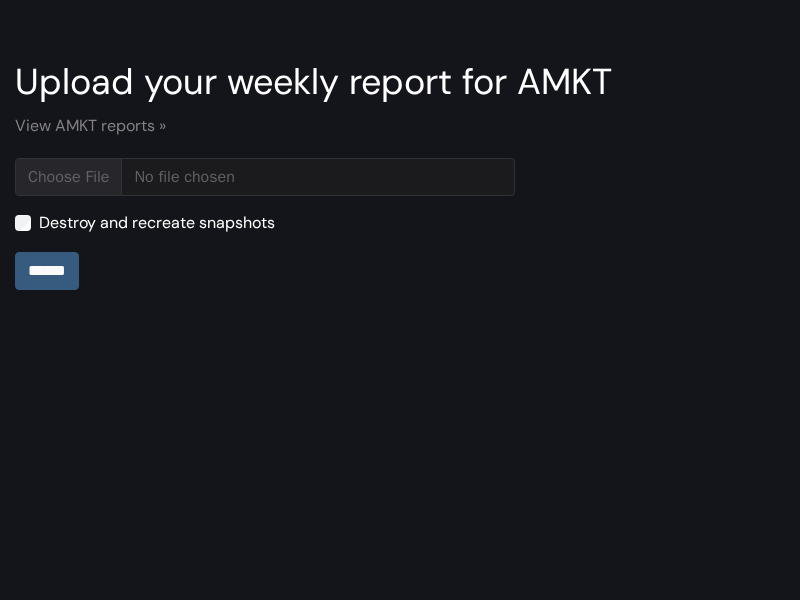 type on "**********" 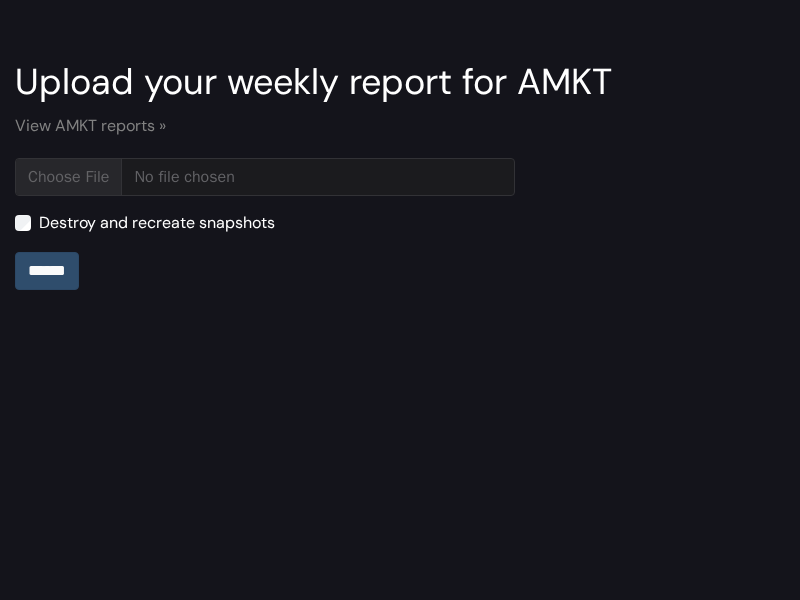 click on "******" at bounding box center (47, 271) 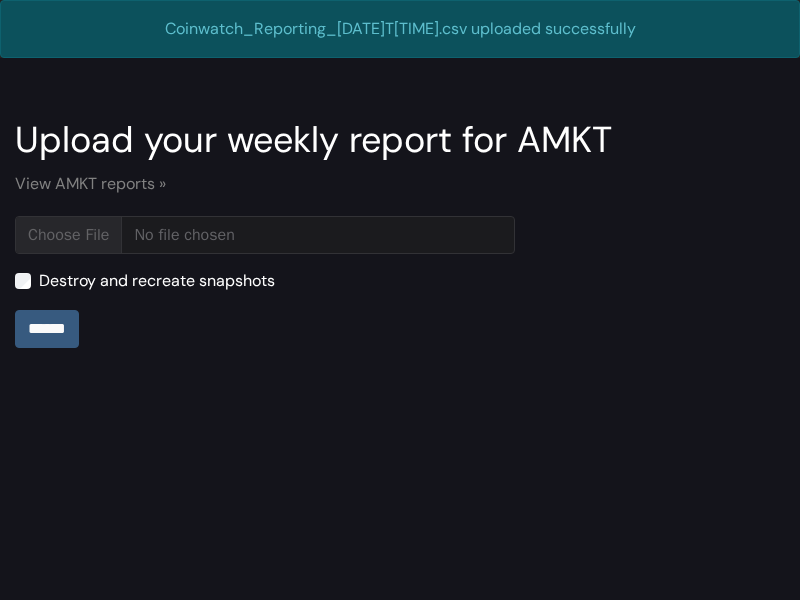 scroll, scrollTop: 0, scrollLeft: 0, axis: both 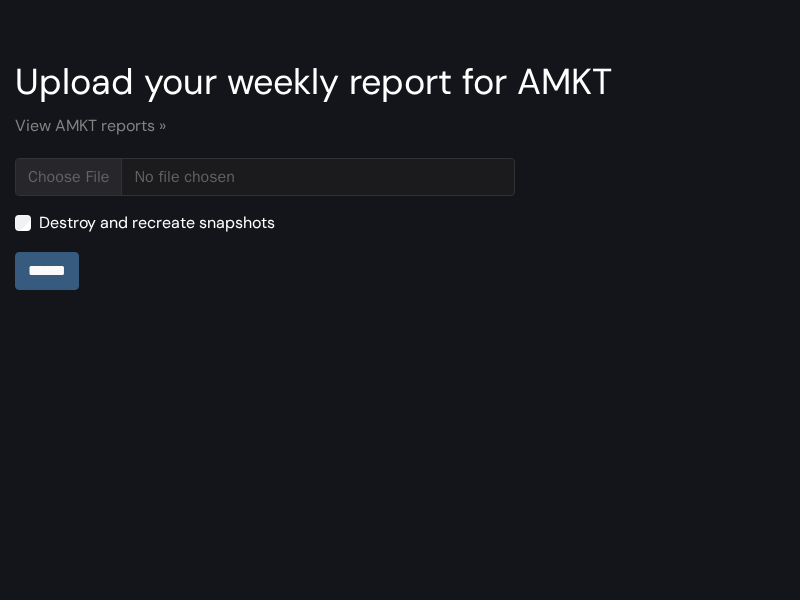 type on "**********" 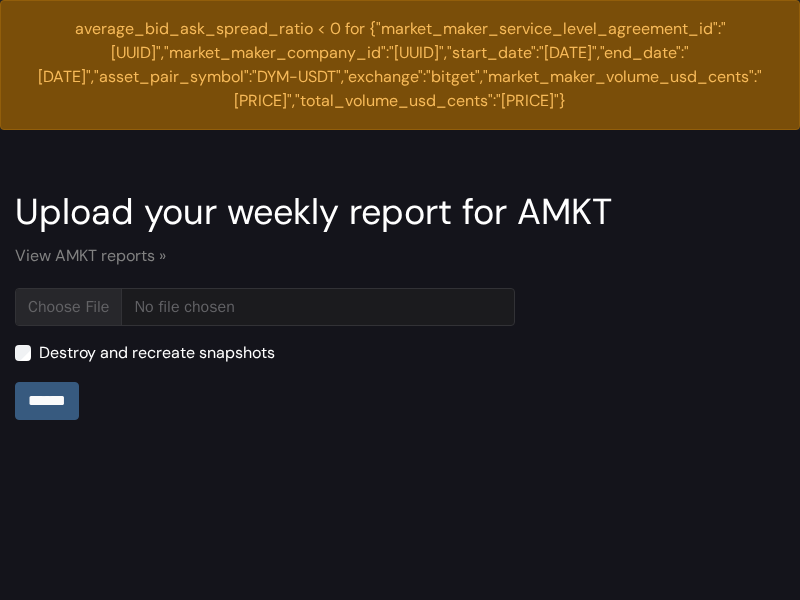 scroll, scrollTop: 0, scrollLeft: 0, axis: both 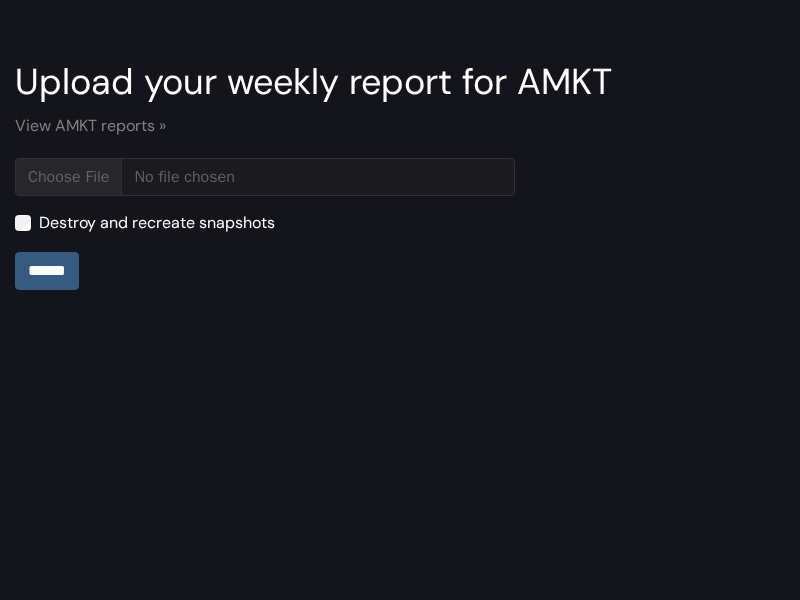 type on "**********" 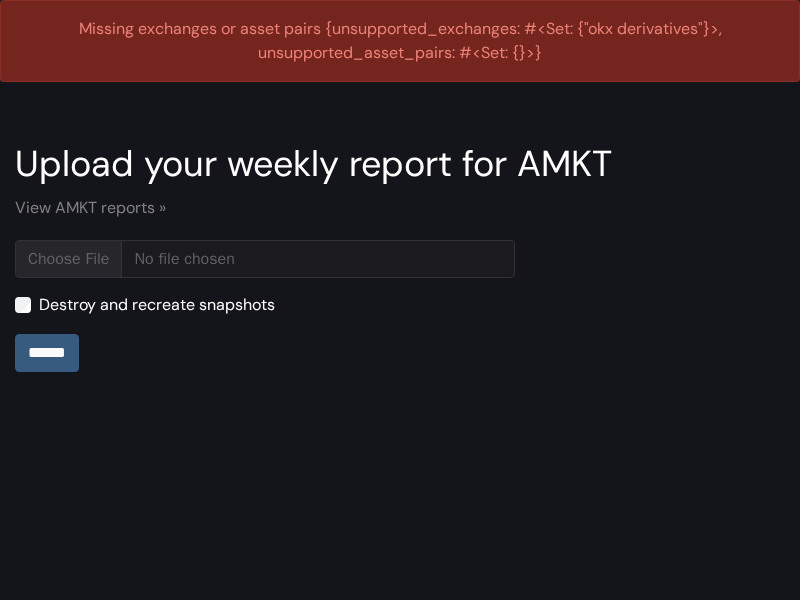 scroll, scrollTop: 0, scrollLeft: 0, axis: both 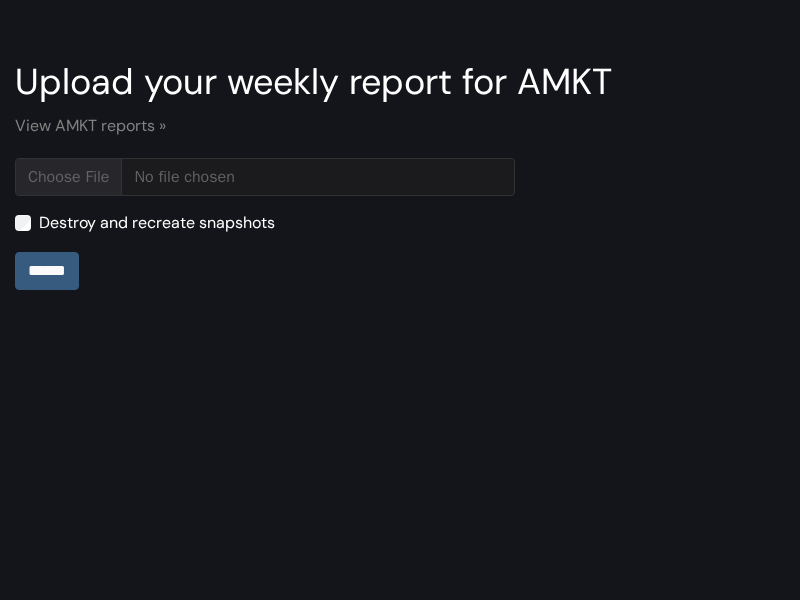 type on "**********" 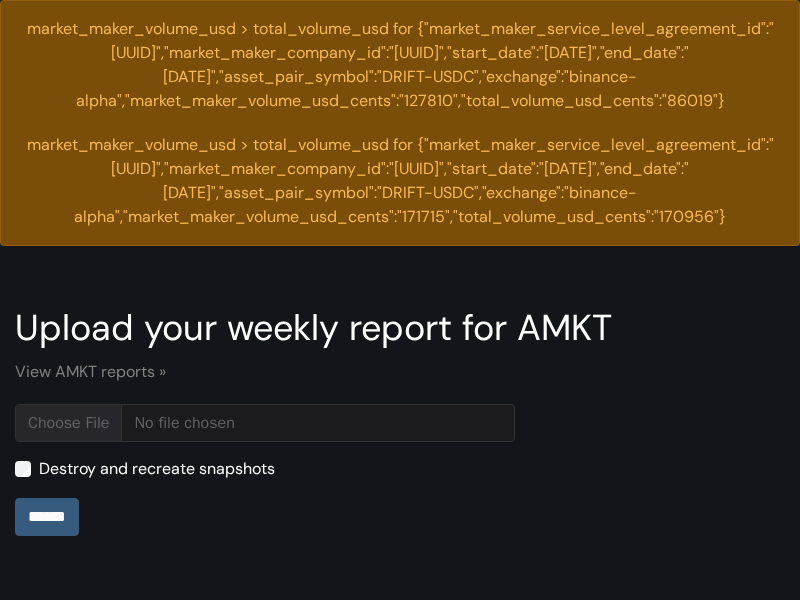scroll, scrollTop: 0, scrollLeft: 0, axis: both 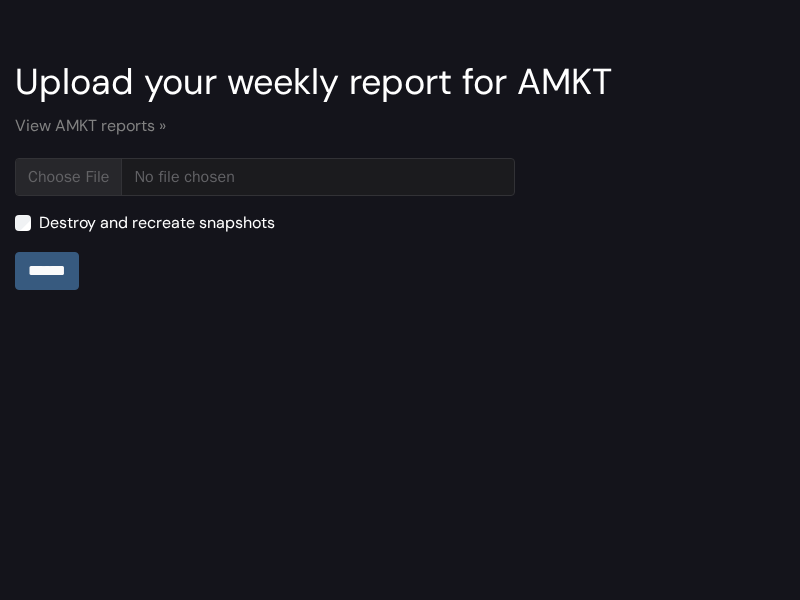 type on "**********" 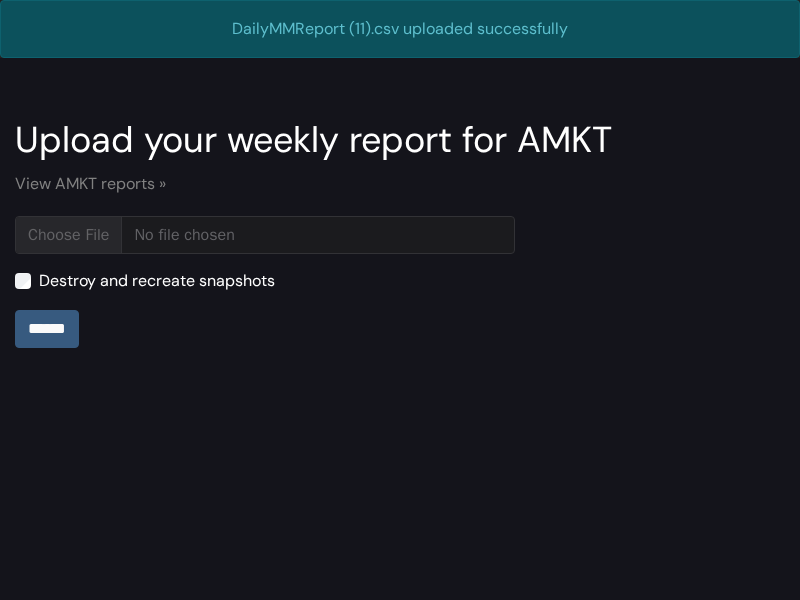 scroll, scrollTop: 0, scrollLeft: 0, axis: both 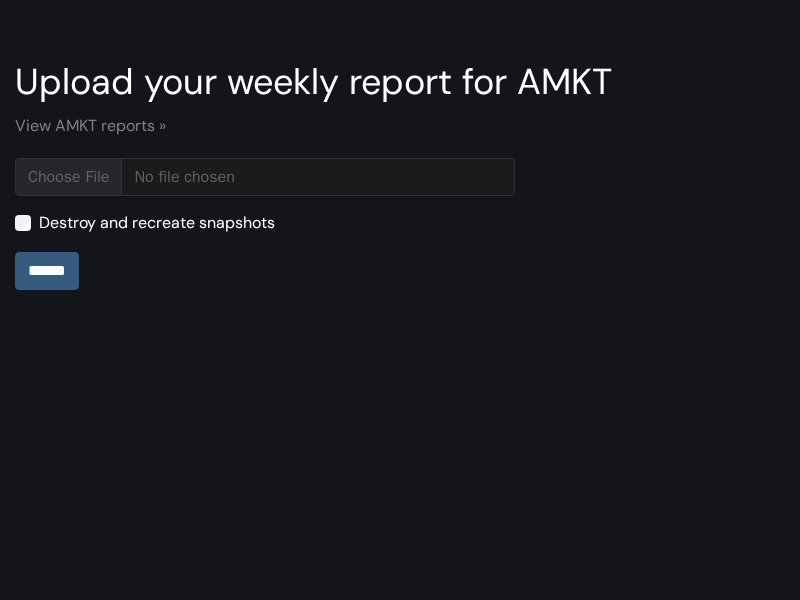 type on "**********" 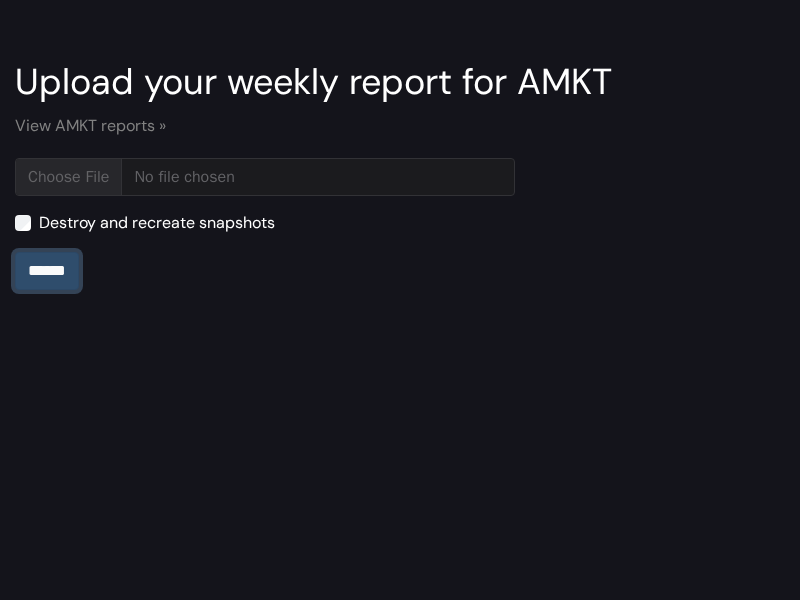 click on "******" at bounding box center [47, 271] 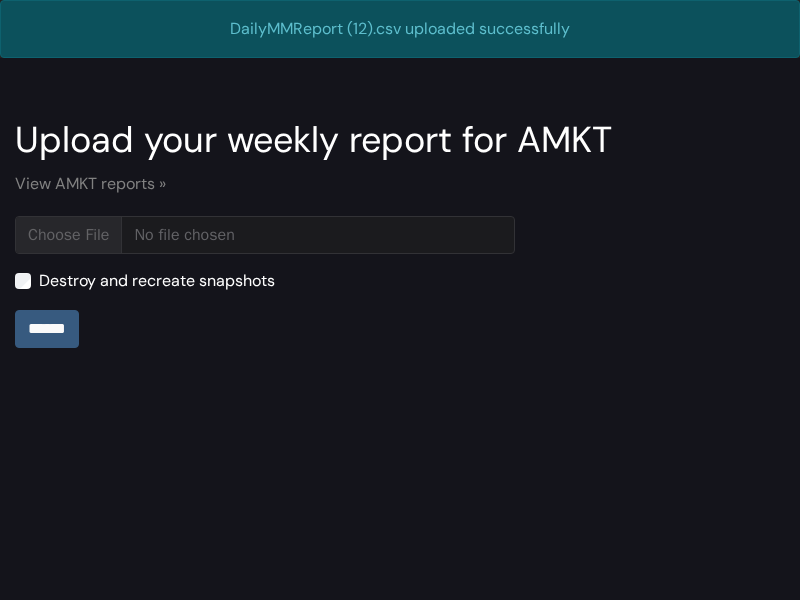 scroll, scrollTop: 0, scrollLeft: 0, axis: both 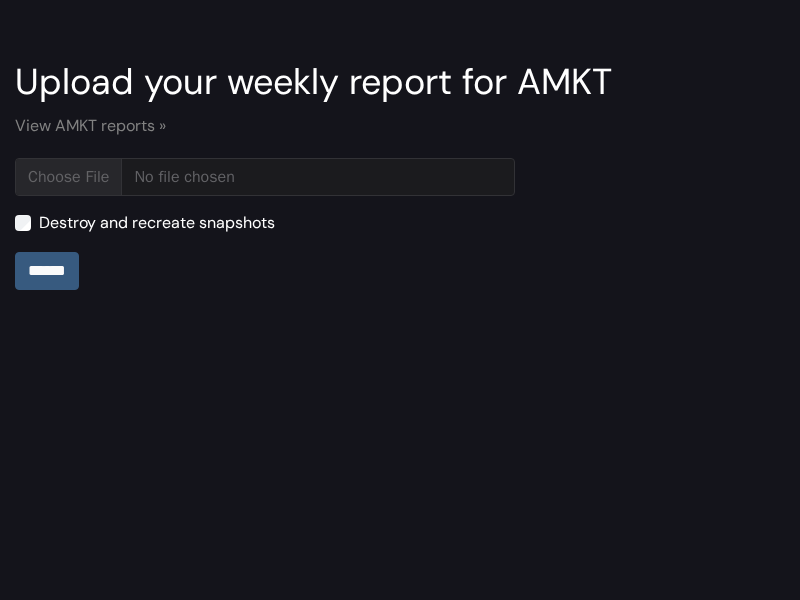 type on "**********" 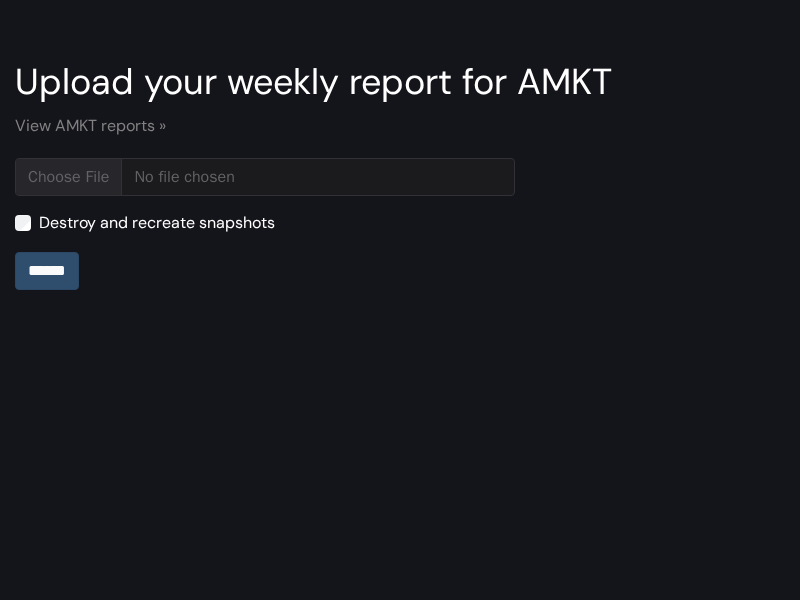 click on "******" at bounding box center [47, 271] 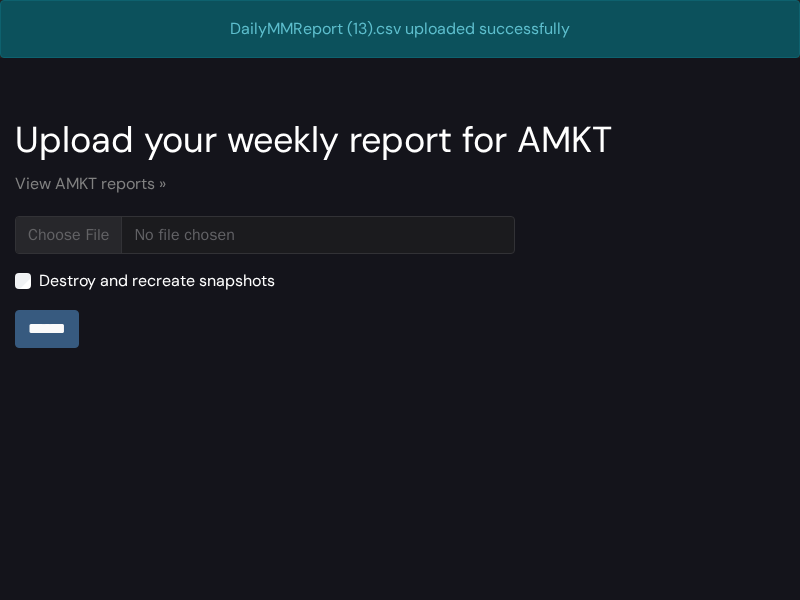 scroll, scrollTop: 0, scrollLeft: 0, axis: both 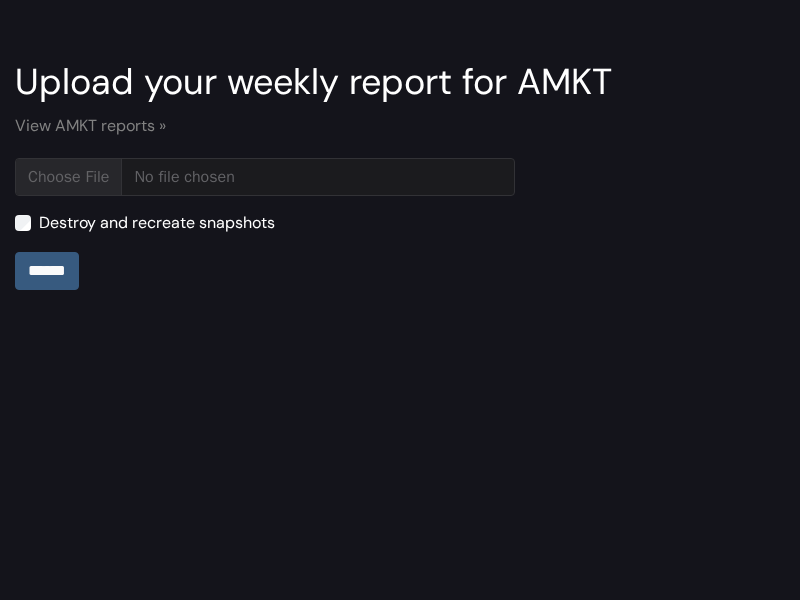 type on "**********" 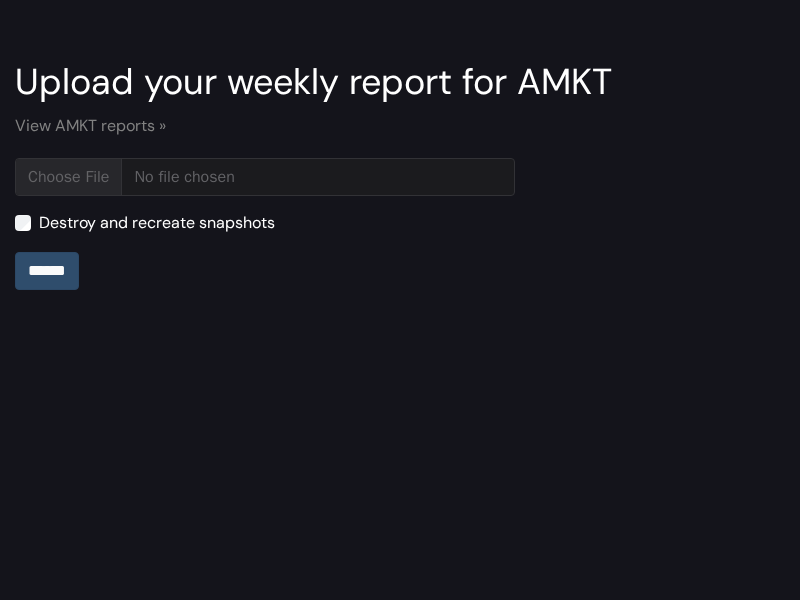 click on "******" at bounding box center (47, 271) 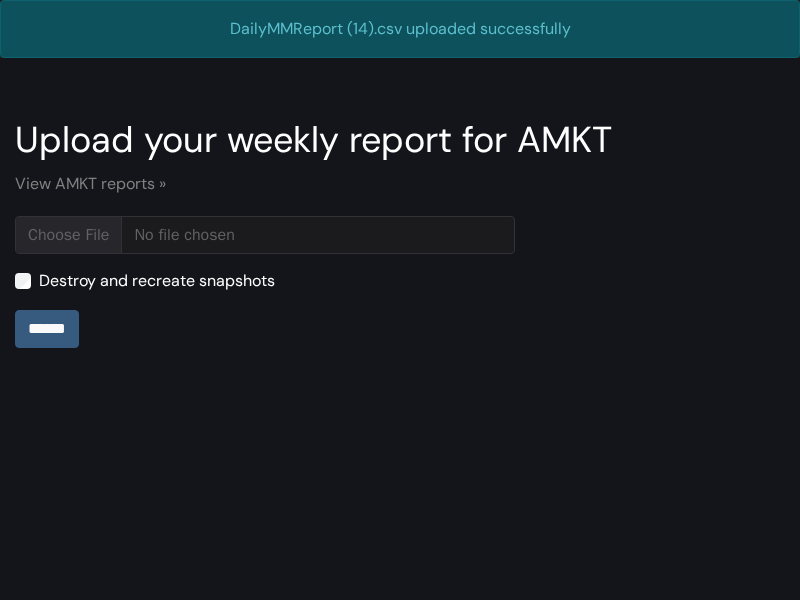 scroll, scrollTop: 0, scrollLeft: 0, axis: both 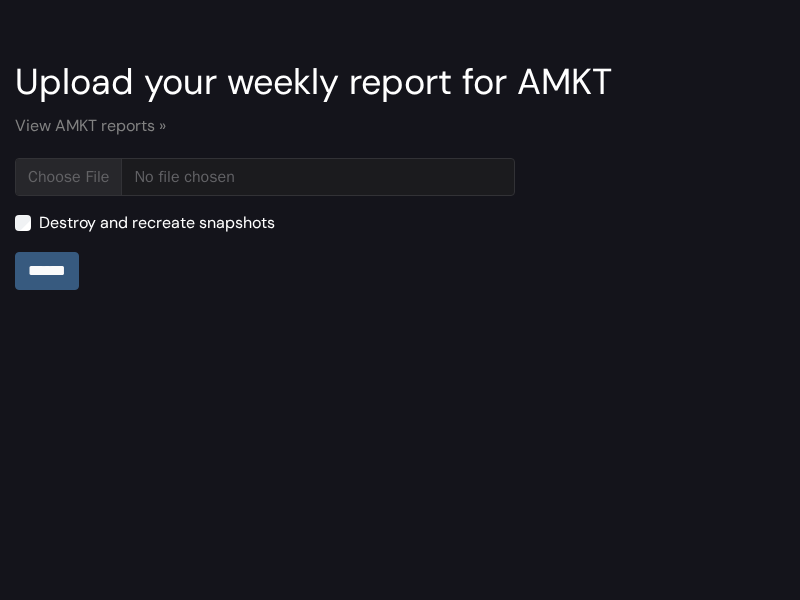 type on "**********" 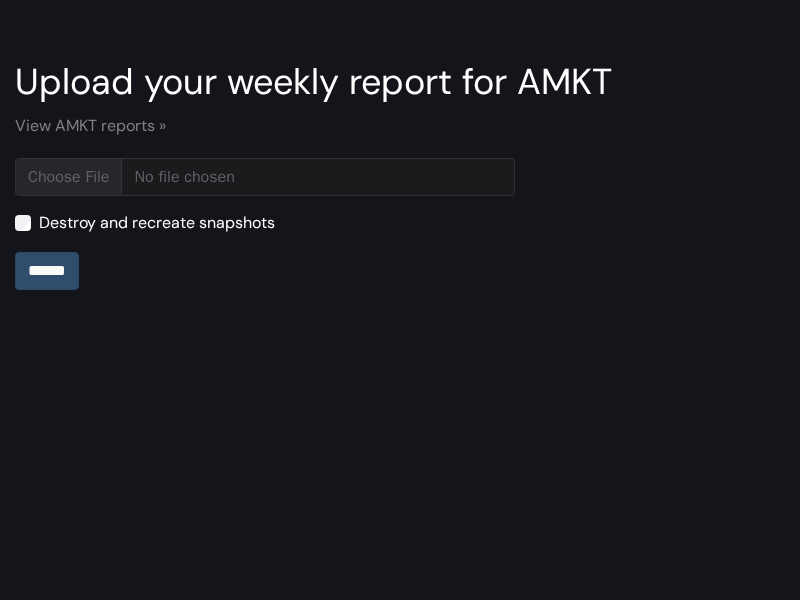 click on "******" at bounding box center (47, 271) 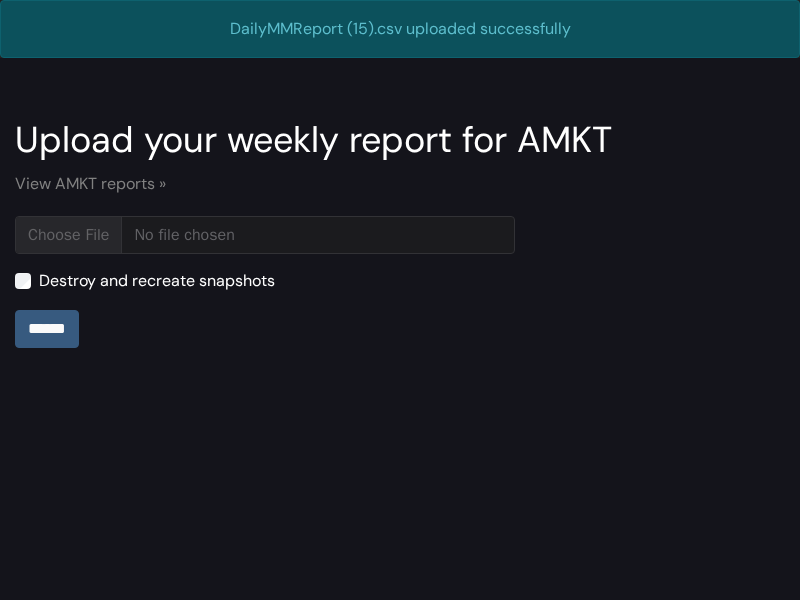 scroll, scrollTop: 0, scrollLeft: 0, axis: both 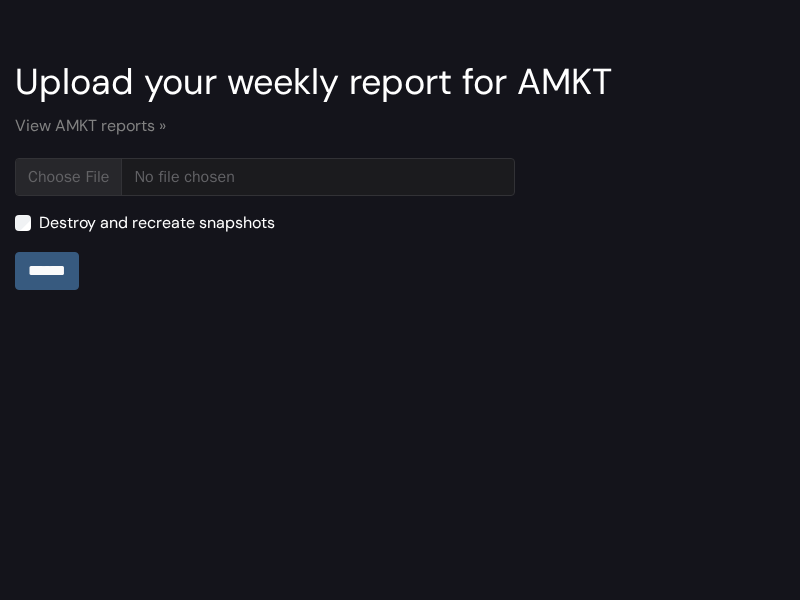type on "**********" 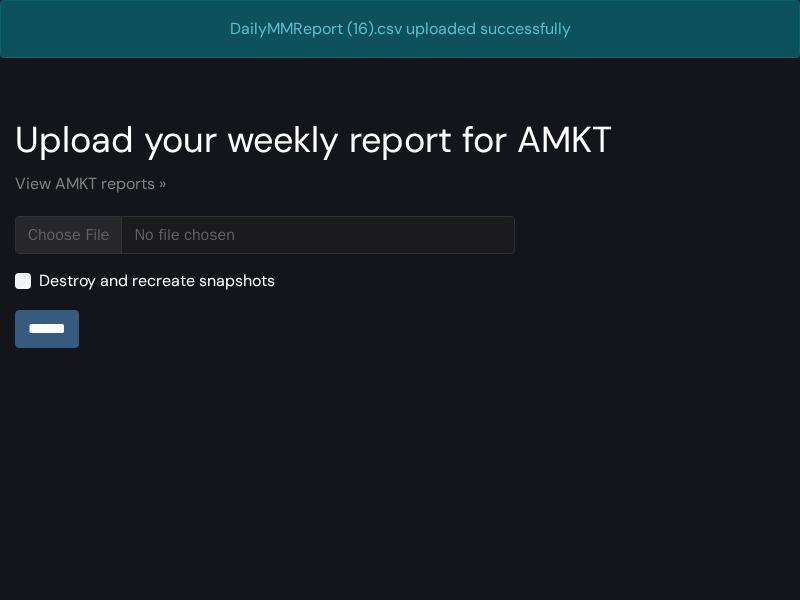 scroll, scrollTop: 0, scrollLeft: 0, axis: both 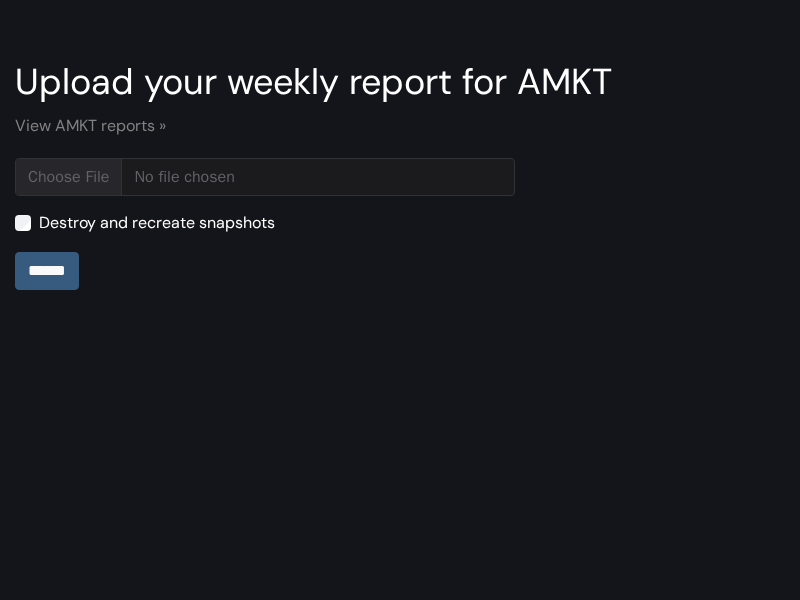 type on "**********" 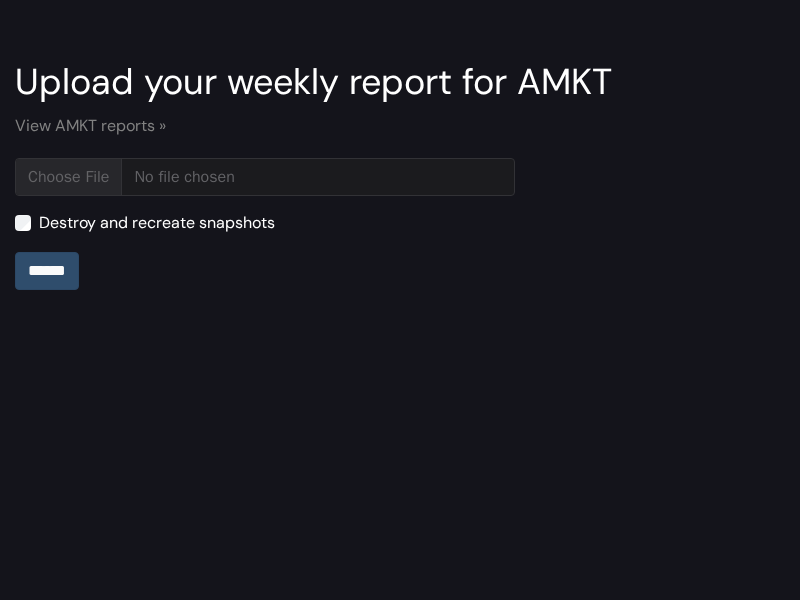 click on "******" at bounding box center [47, 271] 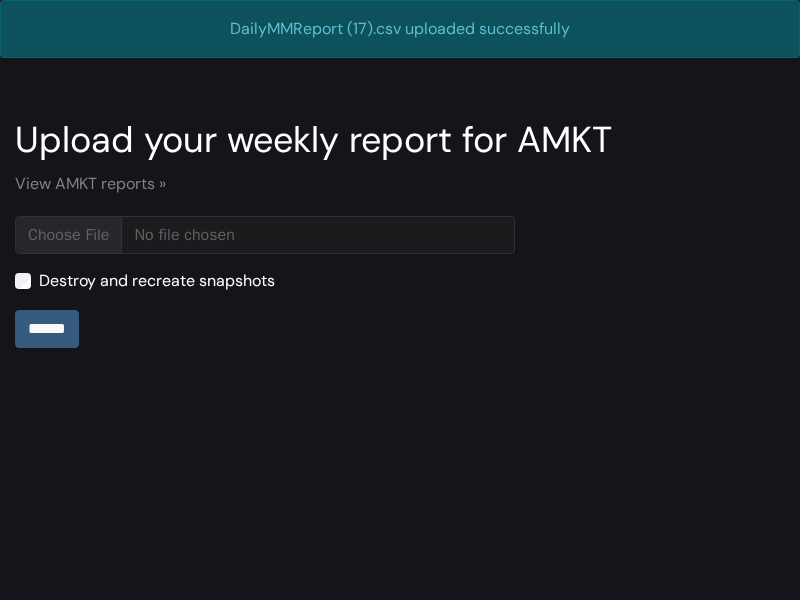 scroll, scrollTop: 0, scrollLeft: 0, axis: both 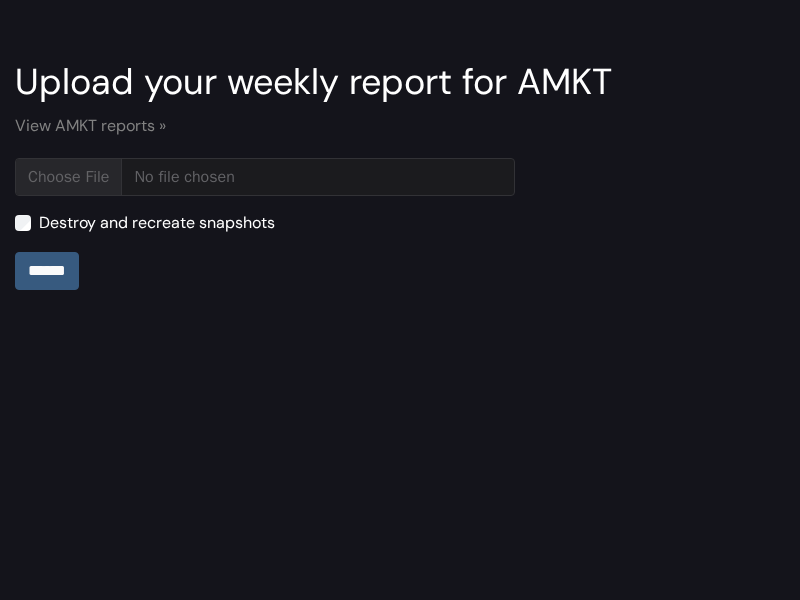 type on "**********" 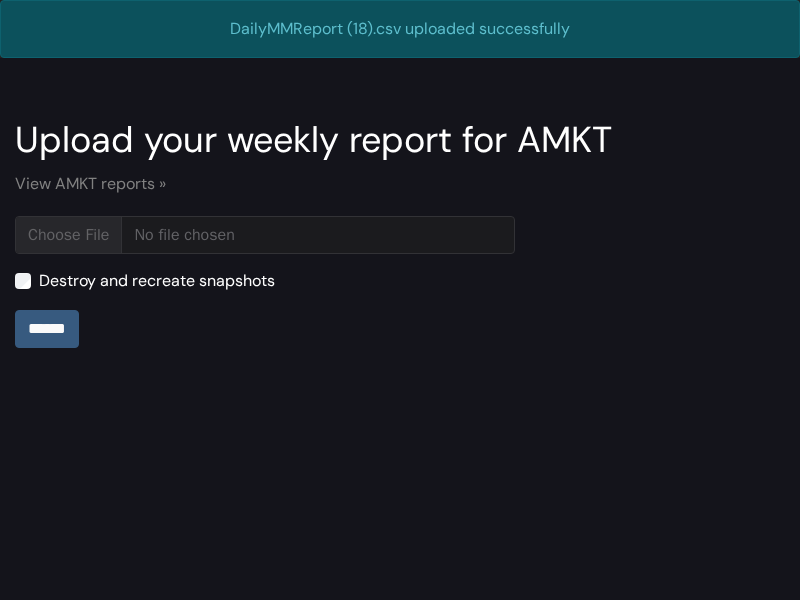 scroll, scrollTop: 0, scrollLeft: 0, axis: both 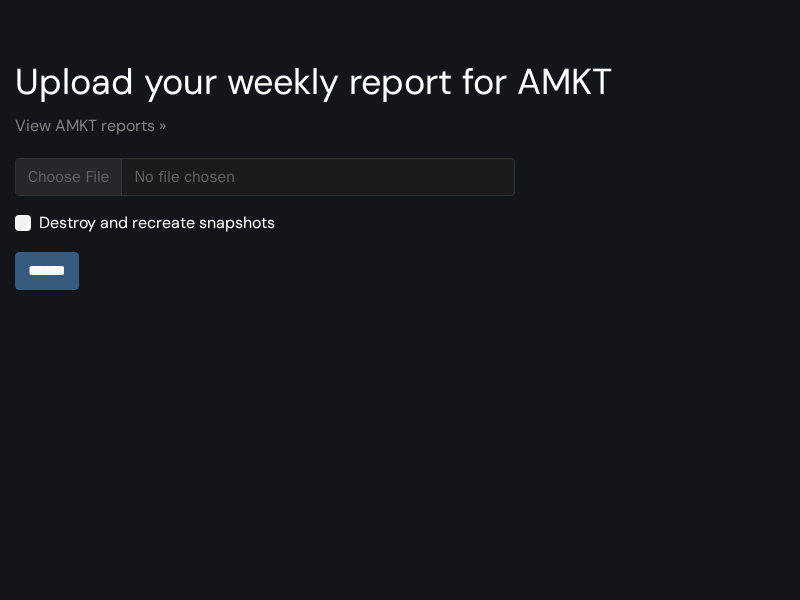 type on "**********" 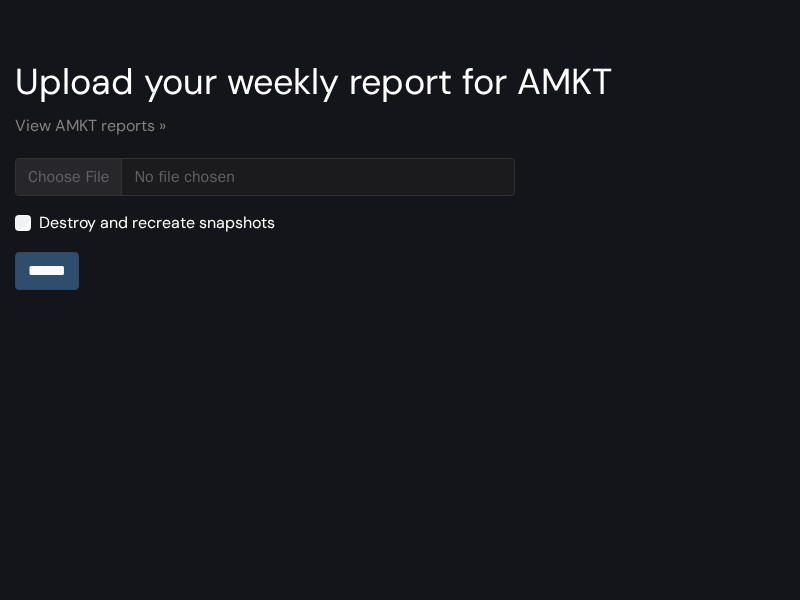 click on "******" at bounding box center (47, 271) 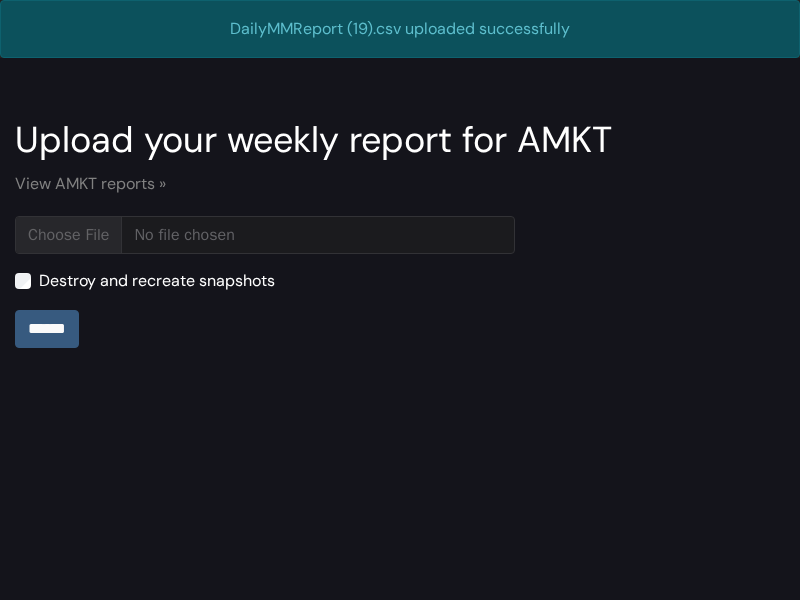 scroll, scrollTop: 0, scrollLeft: 0, axis: both 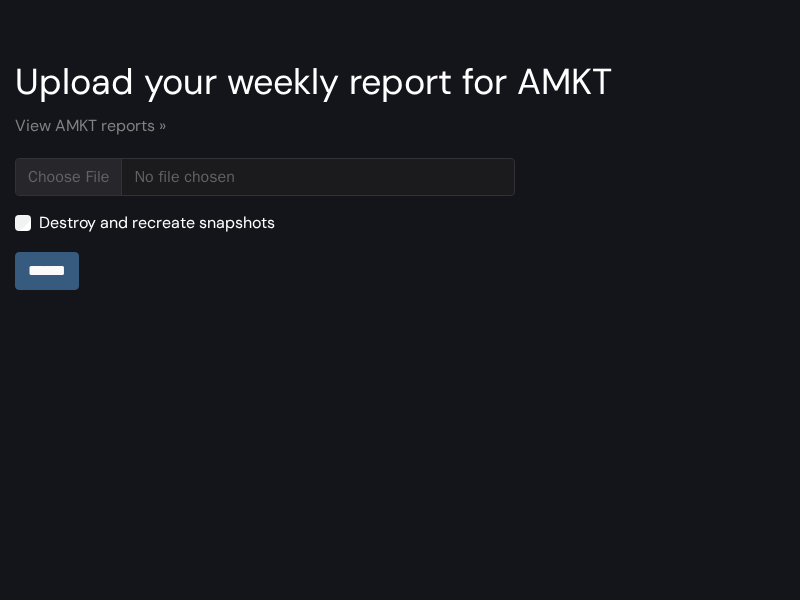 type on "**********" 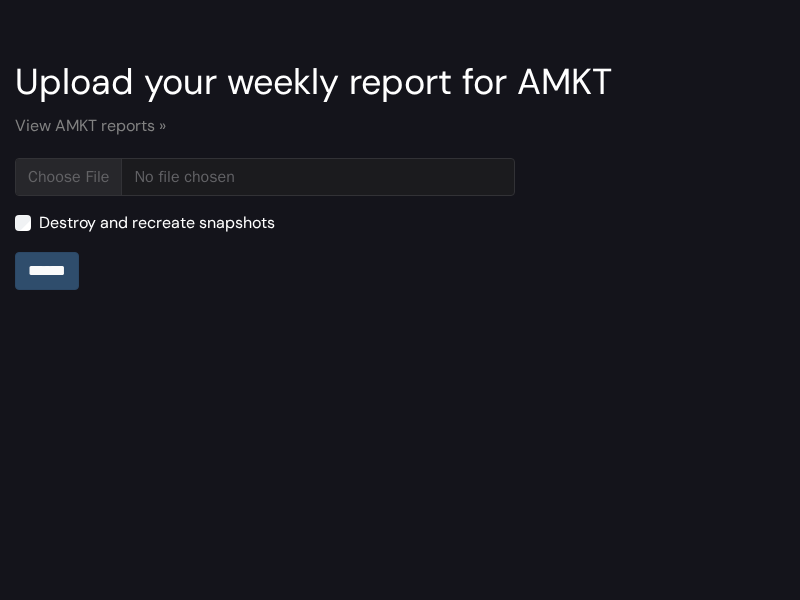 click on "******" at bounding box center [47, 271] 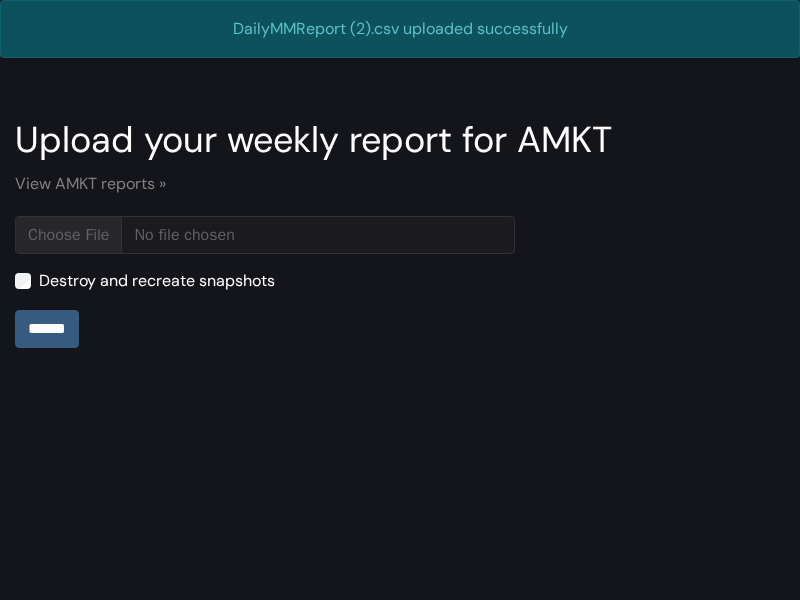 scroll, scrollTop: 0, scrollLeft: 0, axis: both 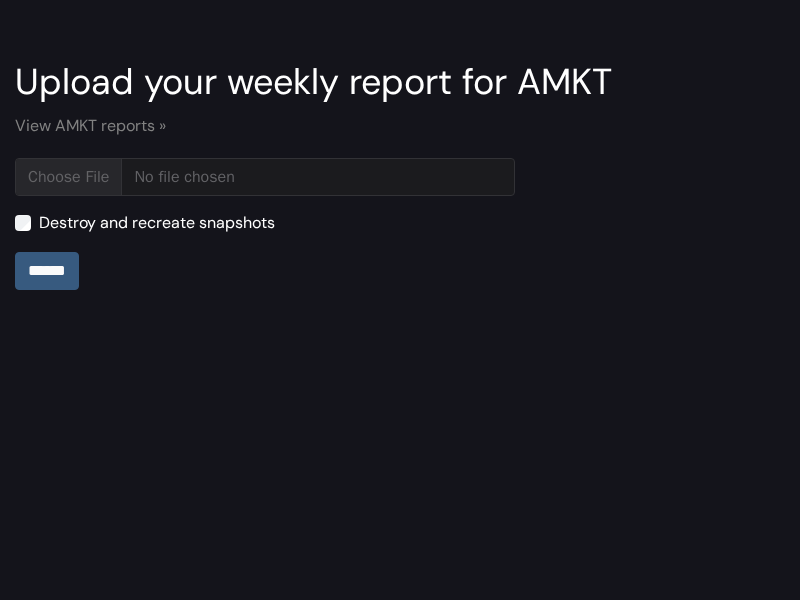 type on "**********" 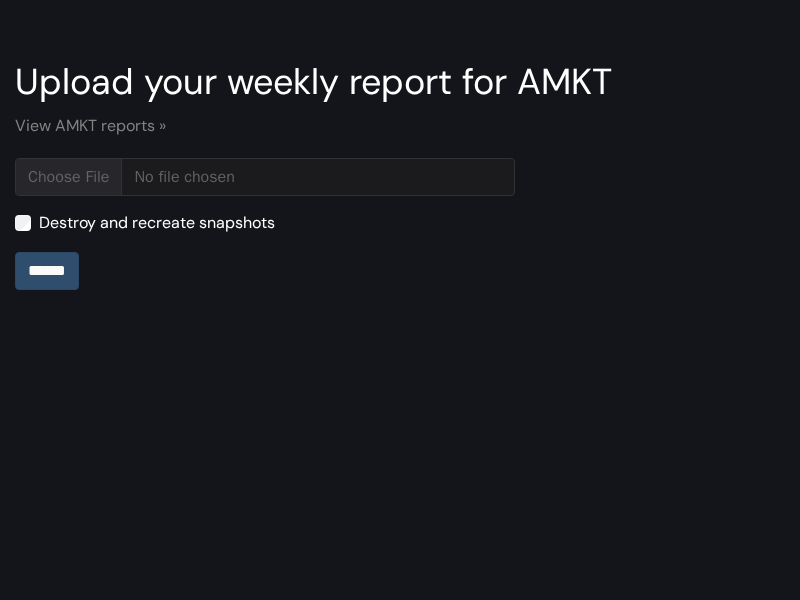 click on "******" at bounding box center (47, 271) 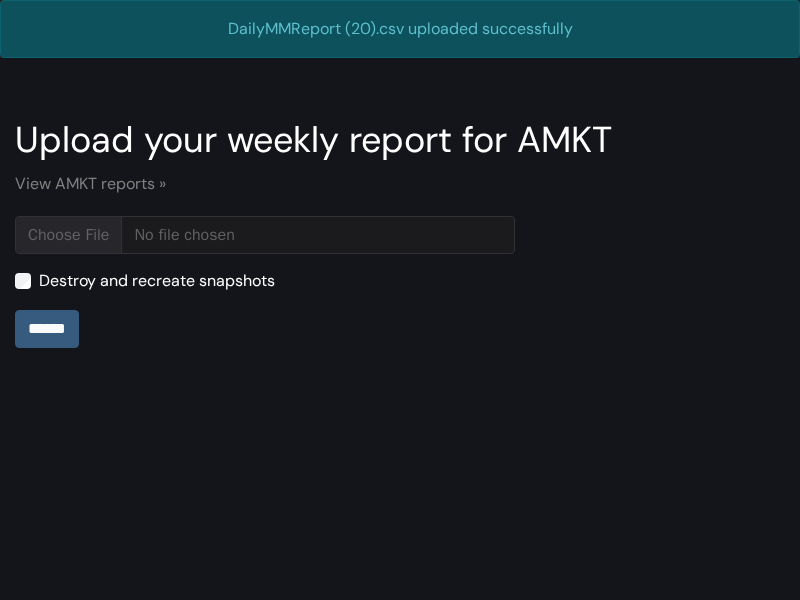 scroll, scrollTop: 0, scrollLeft: 0, axis: both 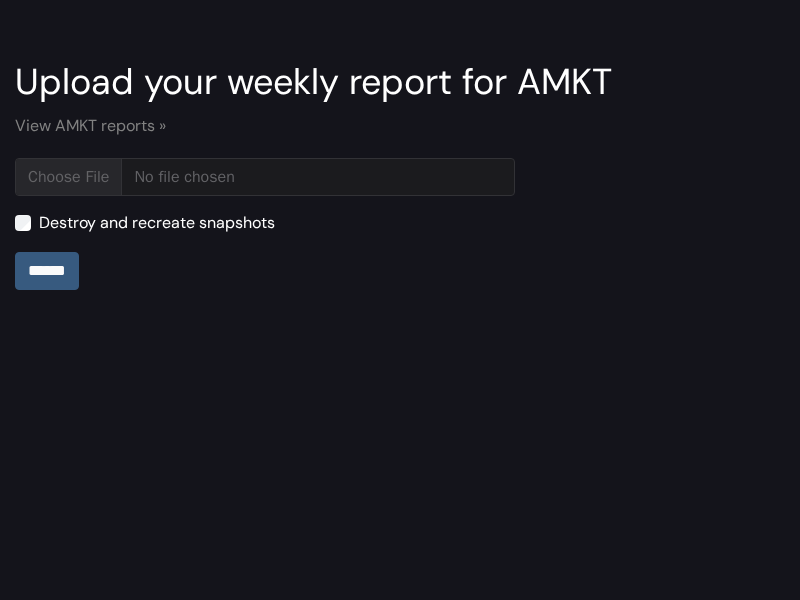 type on "**********" 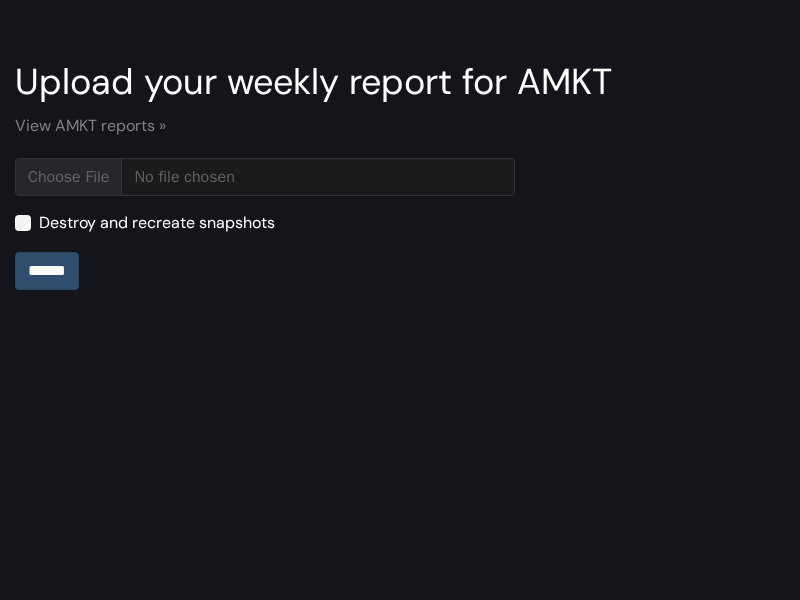 click on "******" at bounding box center [47, 271] 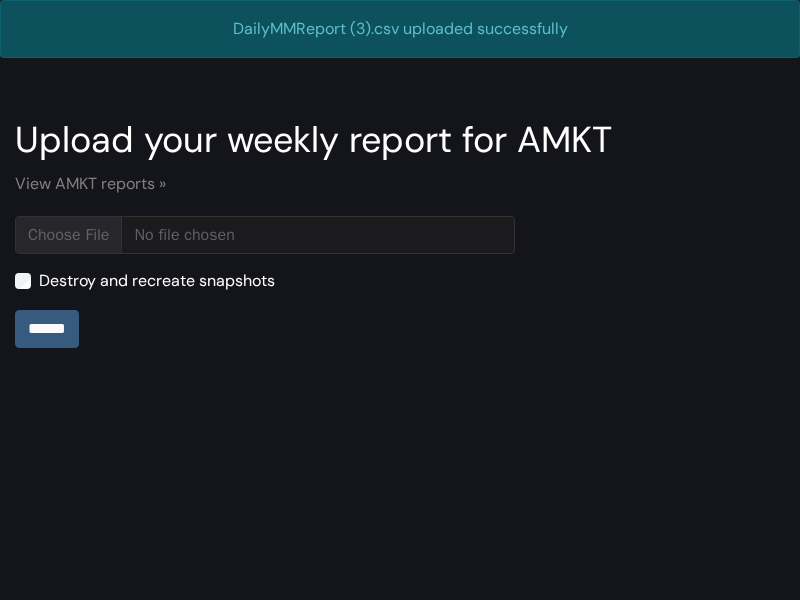 scroll, scrollTop: 0, scrollLeft: 0, axis: both 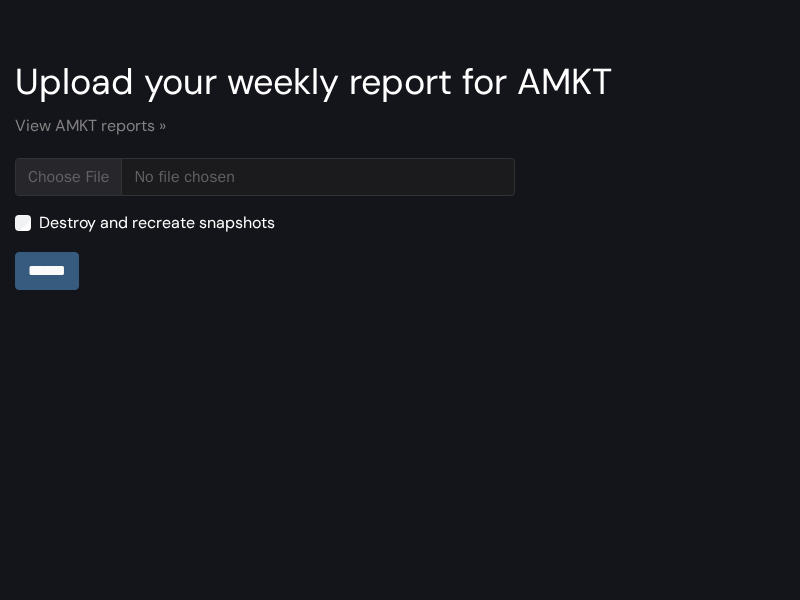 type on "**********" 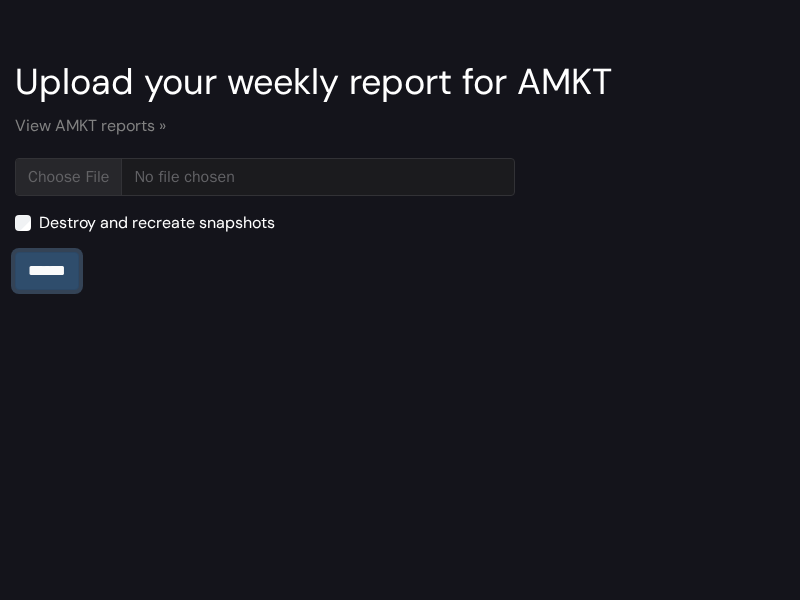 click on "******" at bounding box center (47, 271) 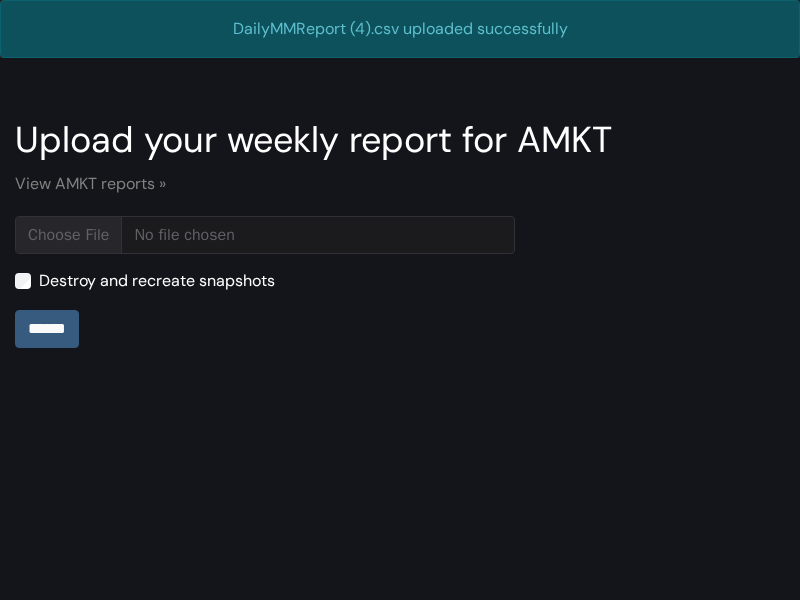 scroll, scrollTop: 0, scrollLeft: 0, axis: both 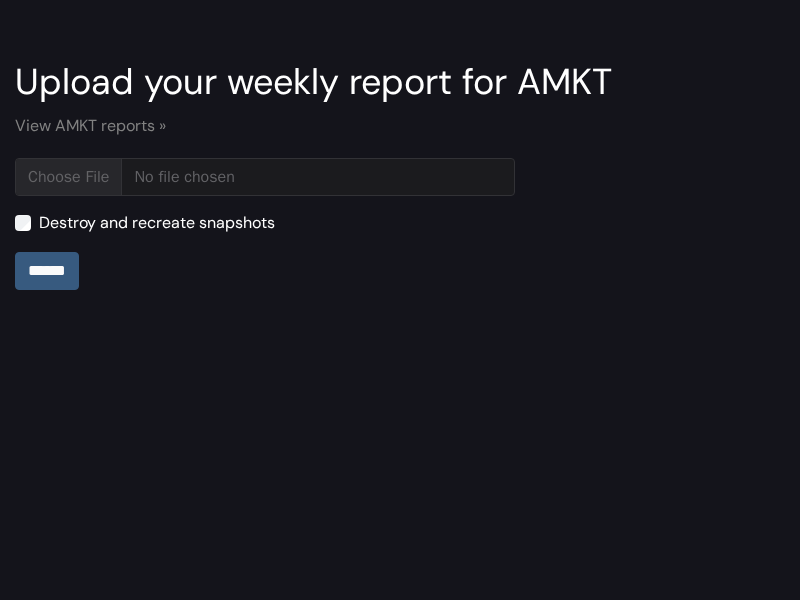 type on "**********" 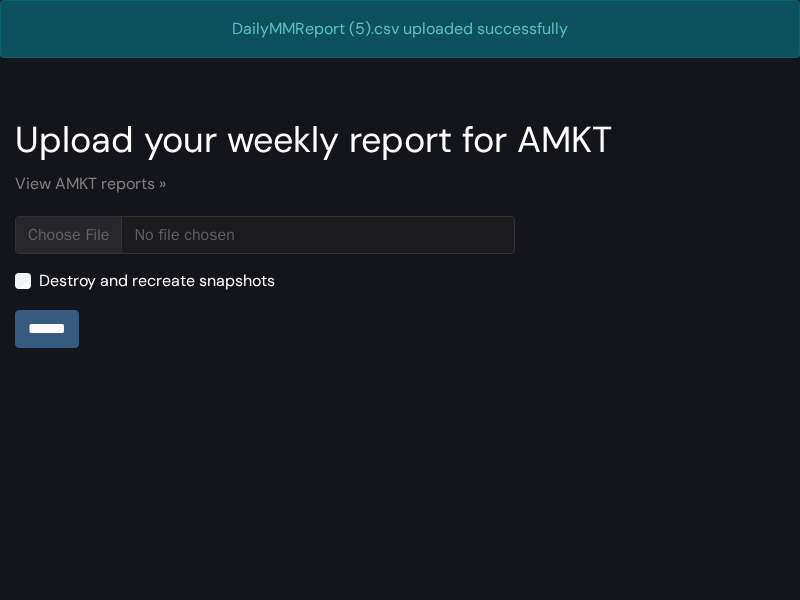 scroll, scrollTop: 0, scrollLeft: 0, axis: both 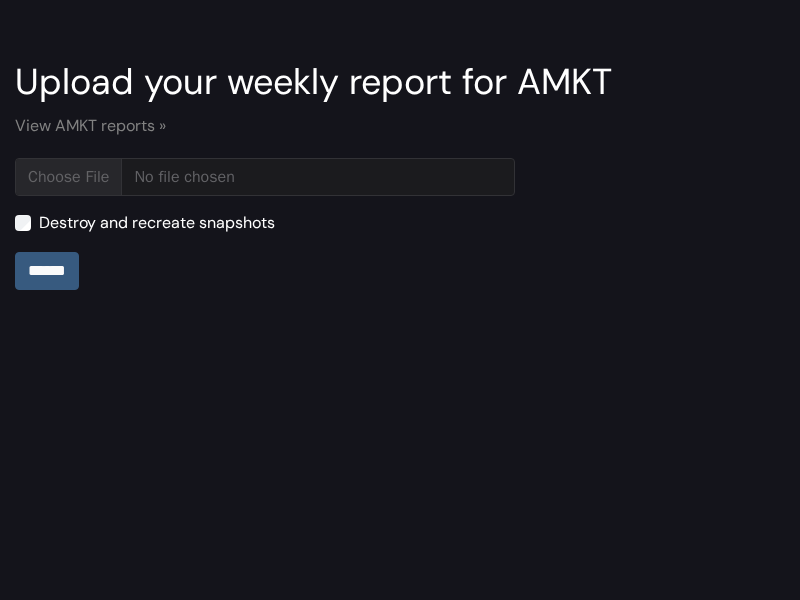 type on "**********" 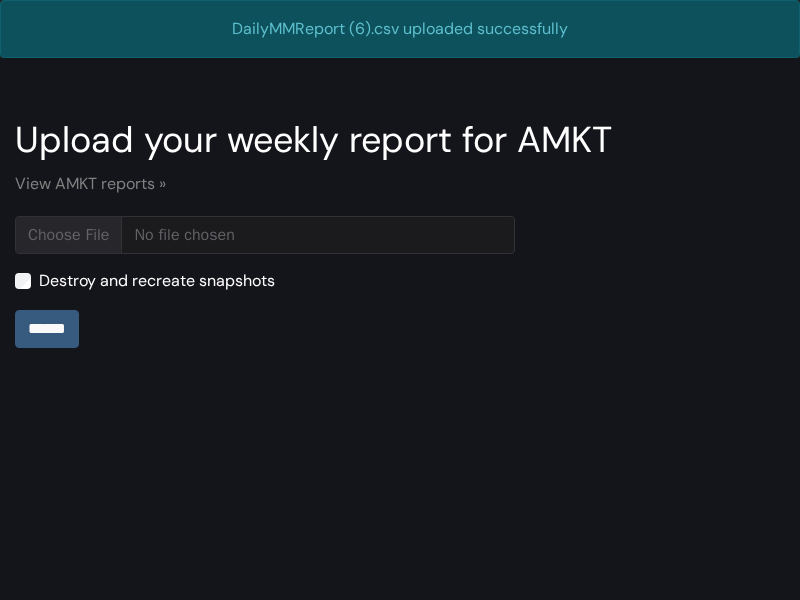scroll, scrollTop: 0, scrollLeft: 0, axis: both 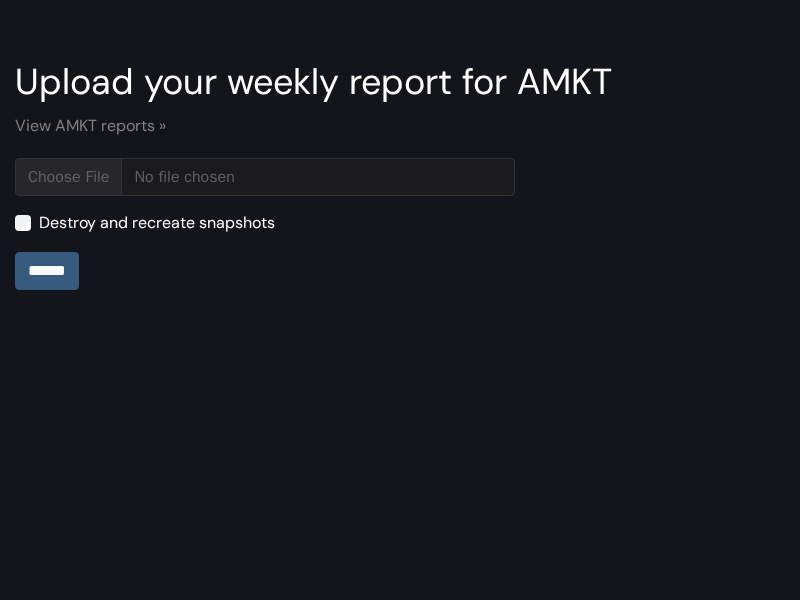type on "**********" 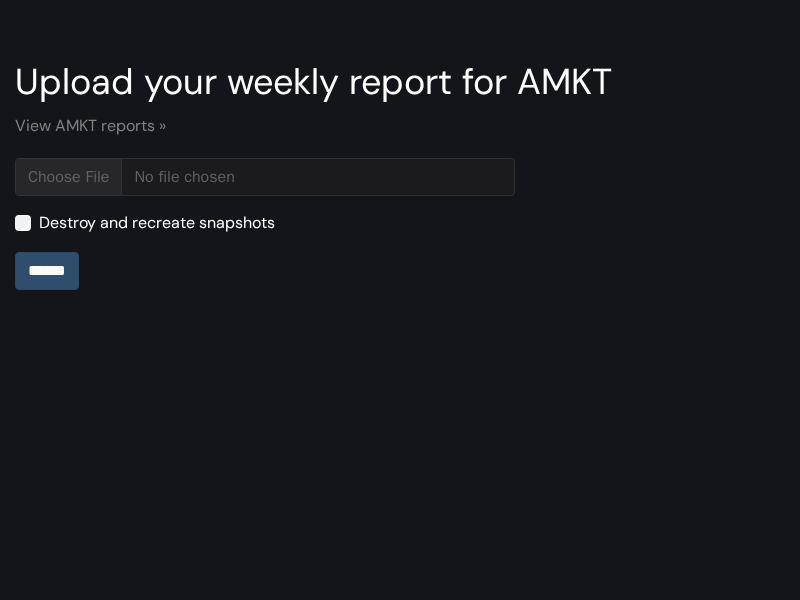 click on "******" at bounding box center [47, 271] 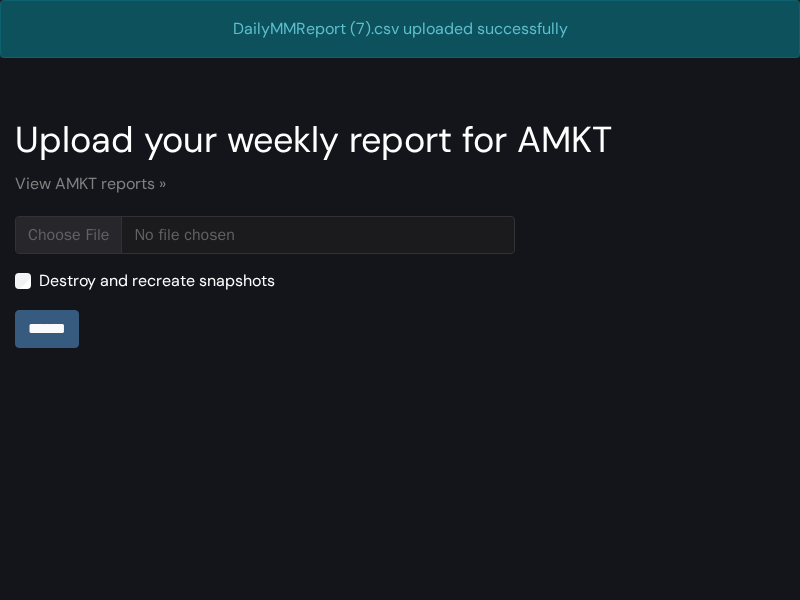 scroll, scrollTop: 0, scrollLeft: 0, axis: both 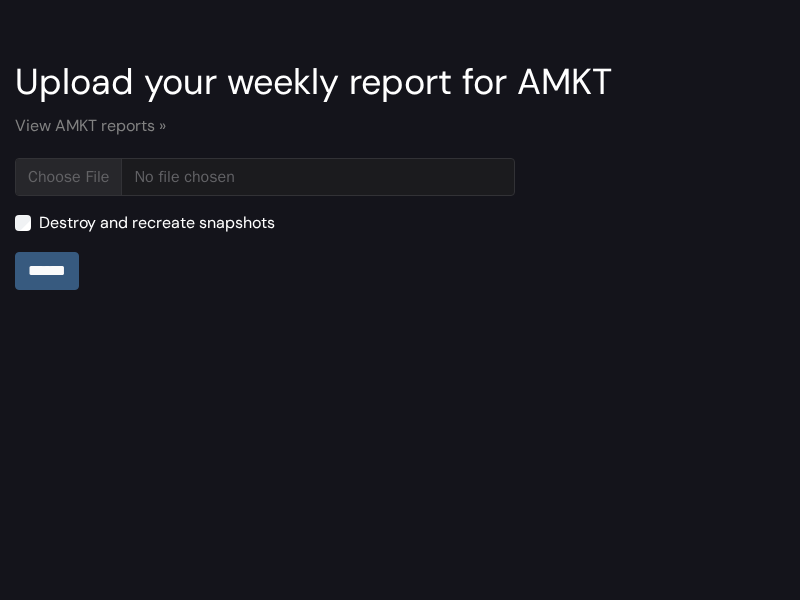 type on "**********" 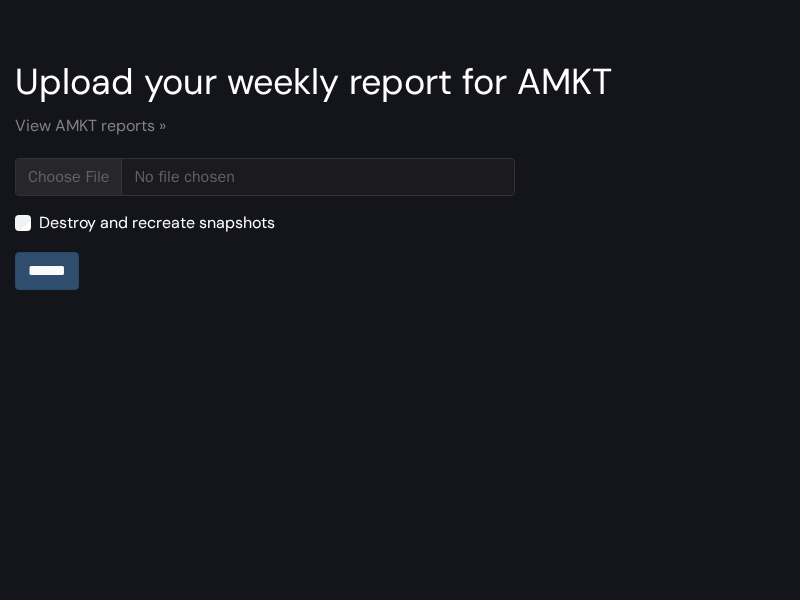 click on "******" at bounding box center [47, 271] 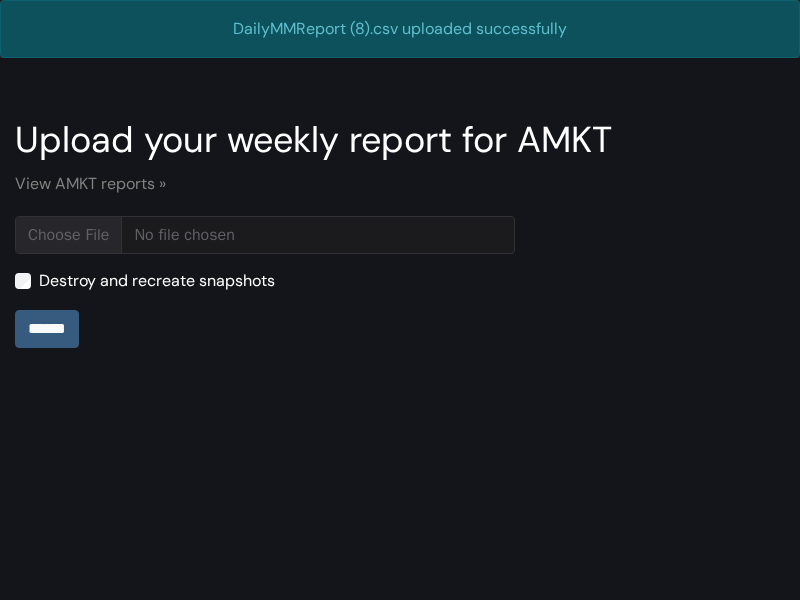 scroll, scrollTop: 0, scrollLeft: 0, axis: both 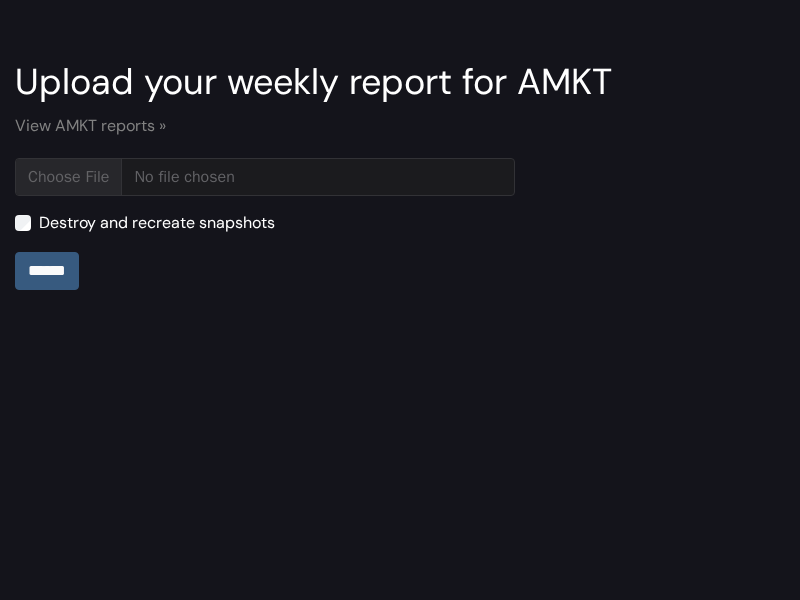 type on "**********" 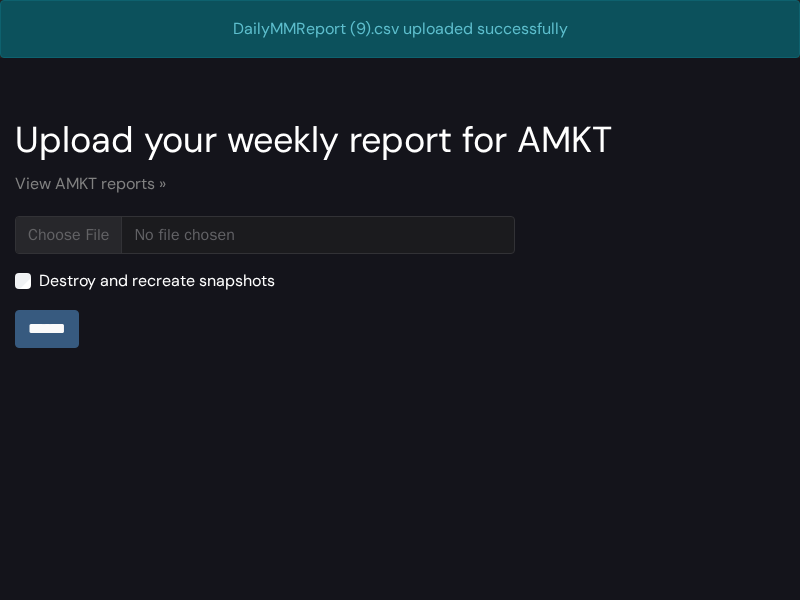 scroll, scrollTop: 0, scrollLeft: 0, axis: both 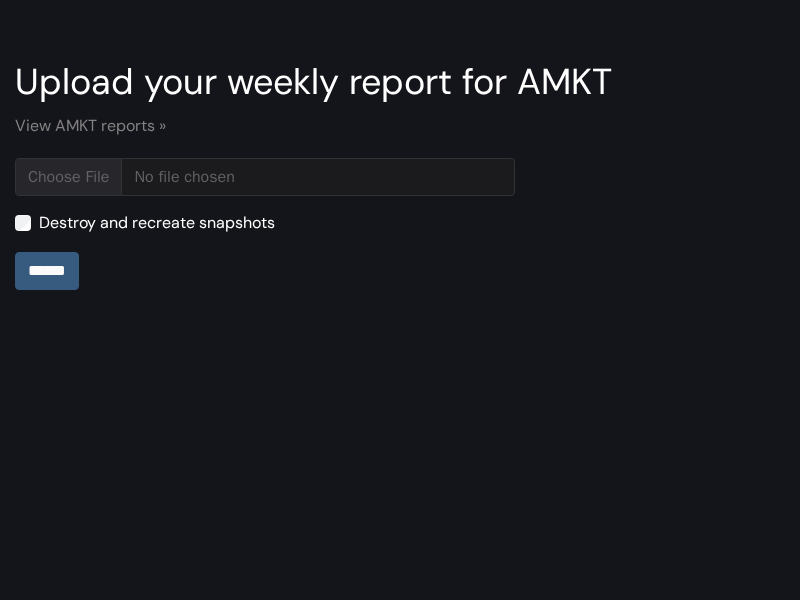 type on "**********" 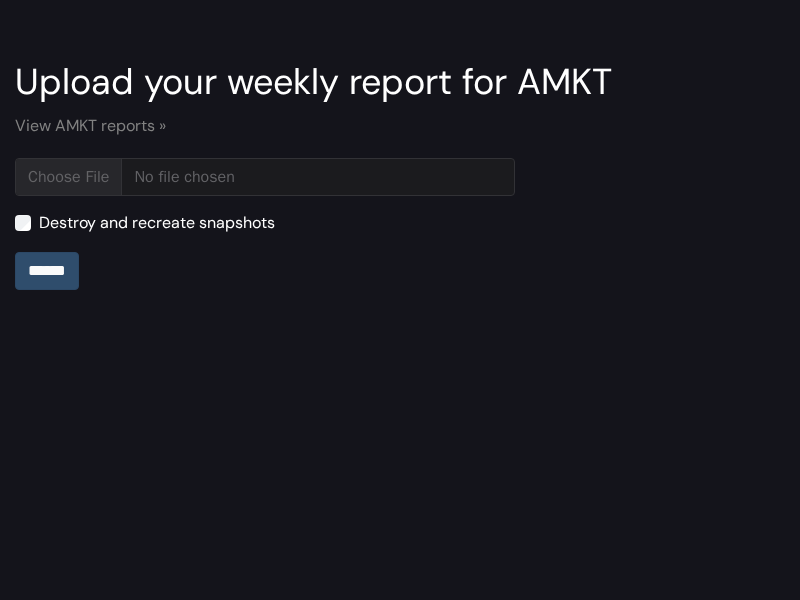click on "******" at bounding box center [47, 271] 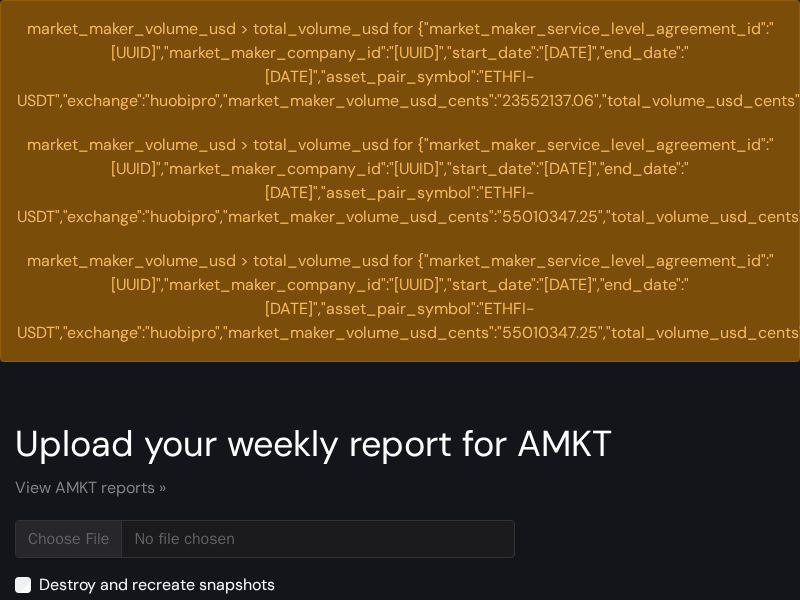 scroll, scrollTop: 0, scrollLeft: 0, axis: both 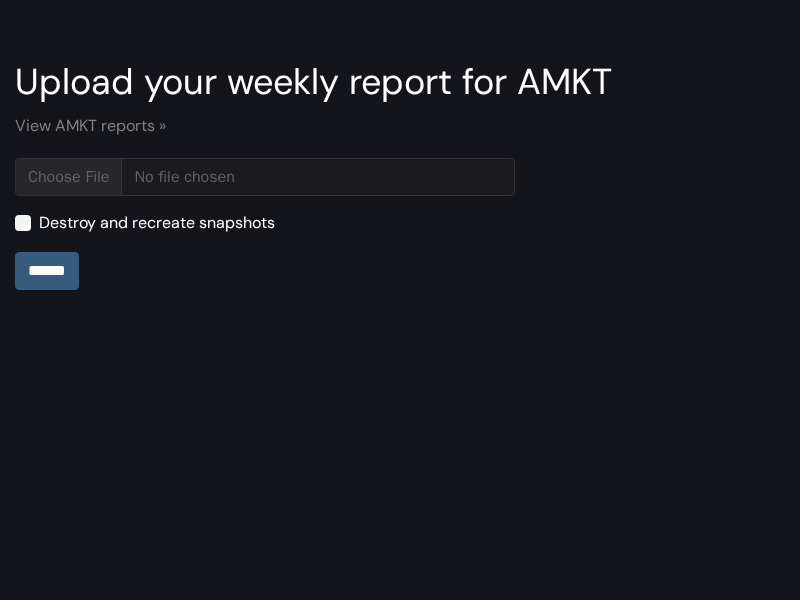 type on "**********" 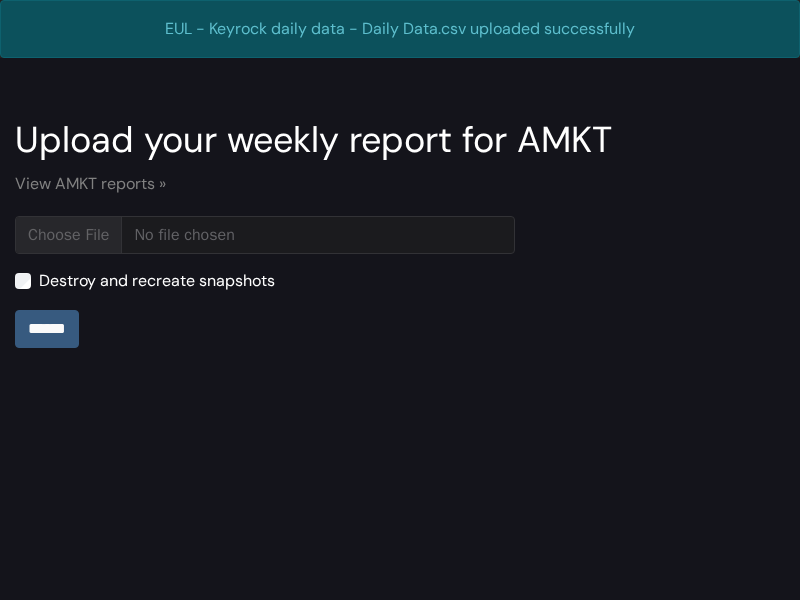 scroll, scrollTop: 0, scrollLeft: 0, axis: both 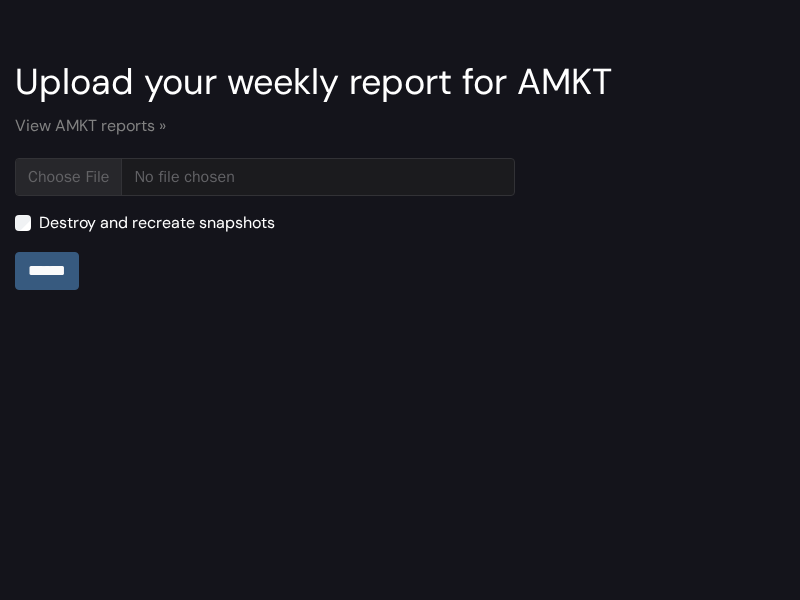 type on "**********" 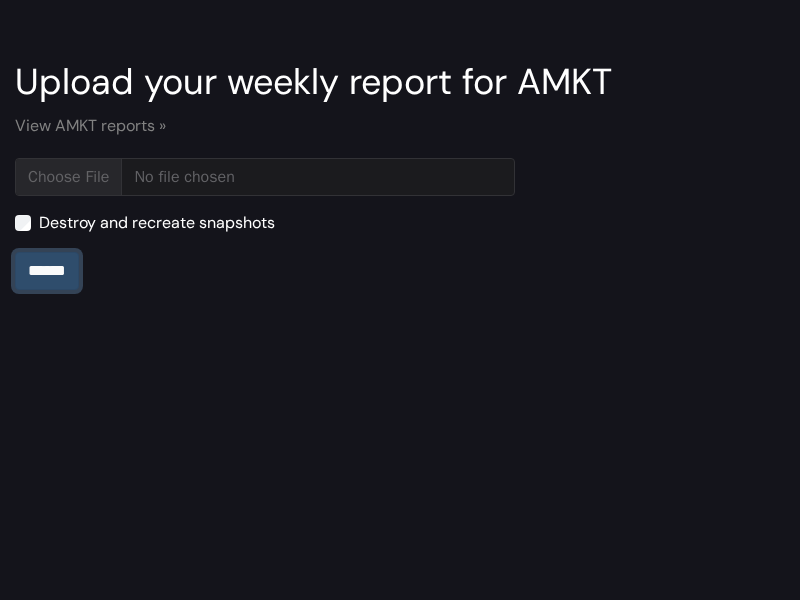 click on "******" at bounding box center (47, 271) 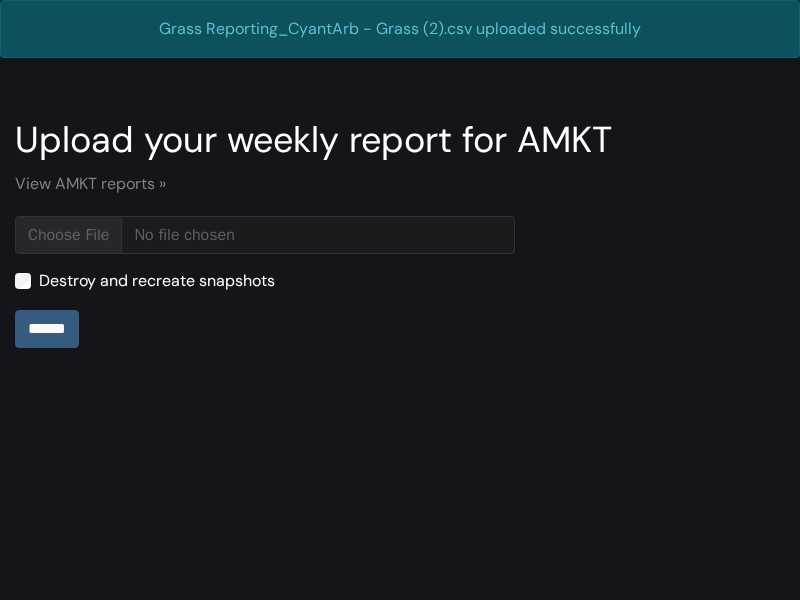 scroll, scrollTop: 0, scrollLeft: 0, axis: both 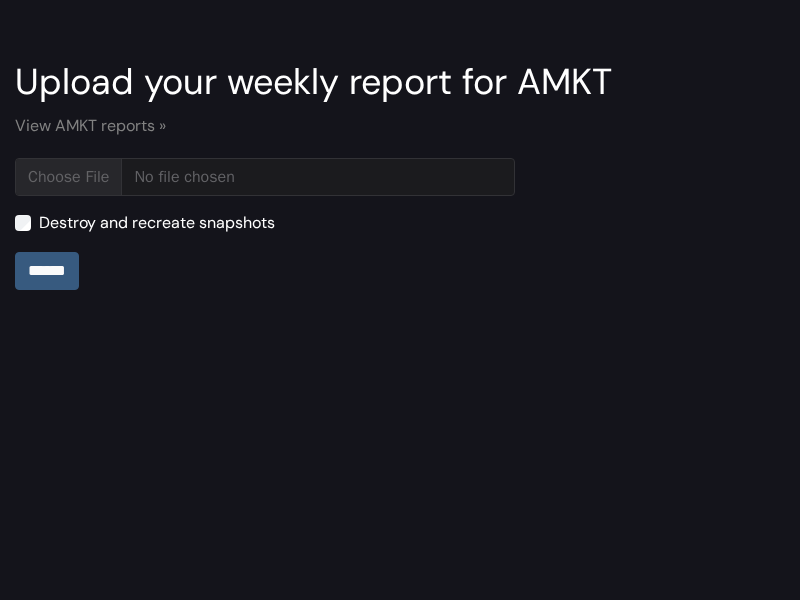 type on "**********" 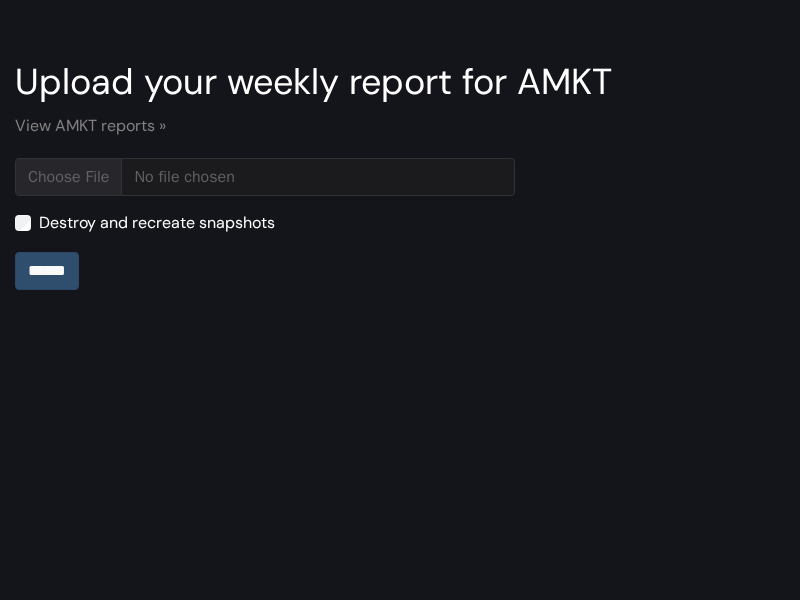 click on "******" at bounding box center (47, 271) 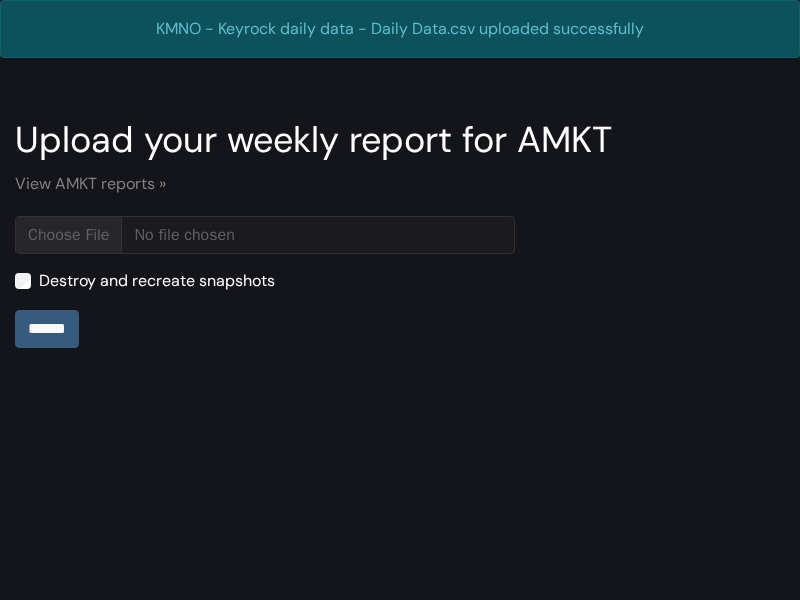 scroll, scrollTop: 0, scrollLeft: 0, axis: both 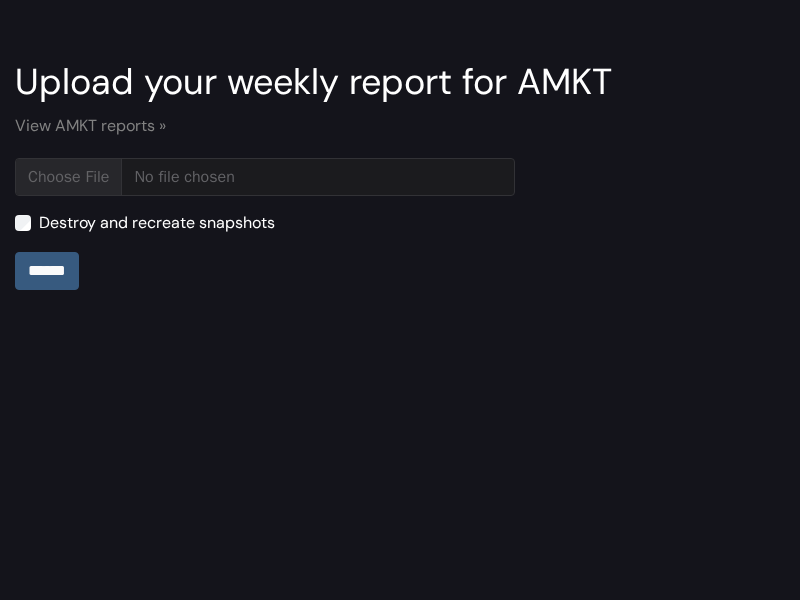 type on "**********" 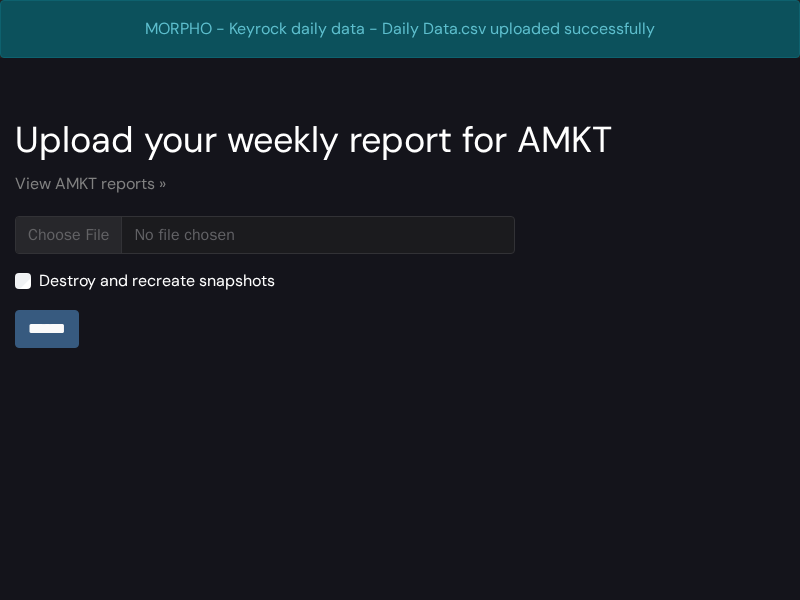 scroll, scrollTop: 0, scrollLeft: 0, axis: both 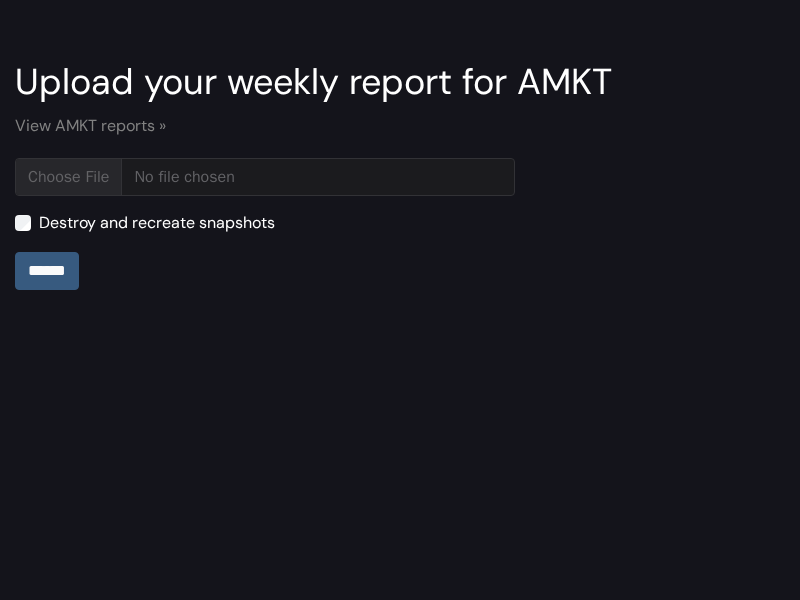 type on "**********" 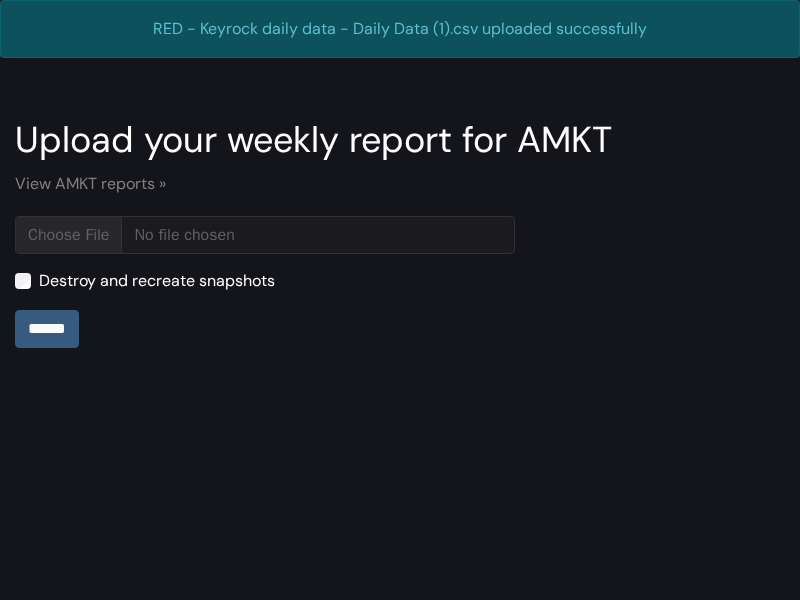 scroll, scrollTop: 0, scrollLeft: 0, axis: both 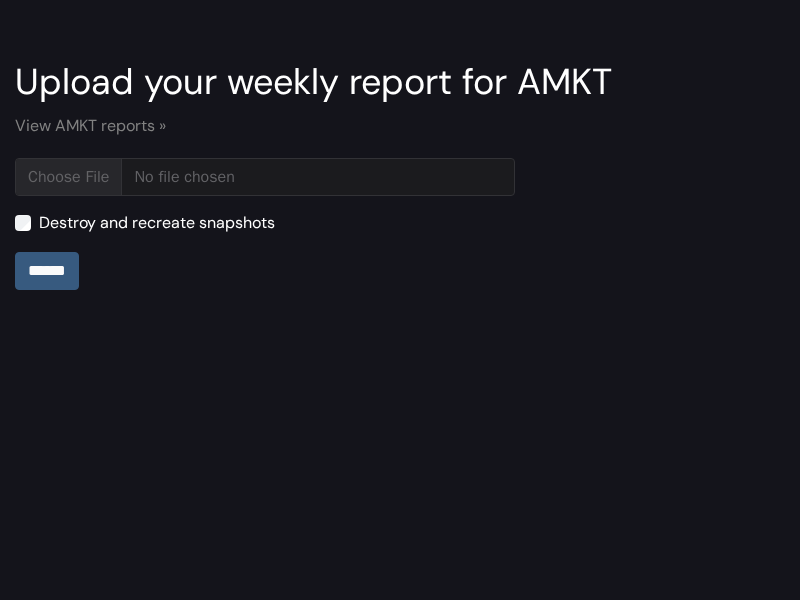 type on "**********" 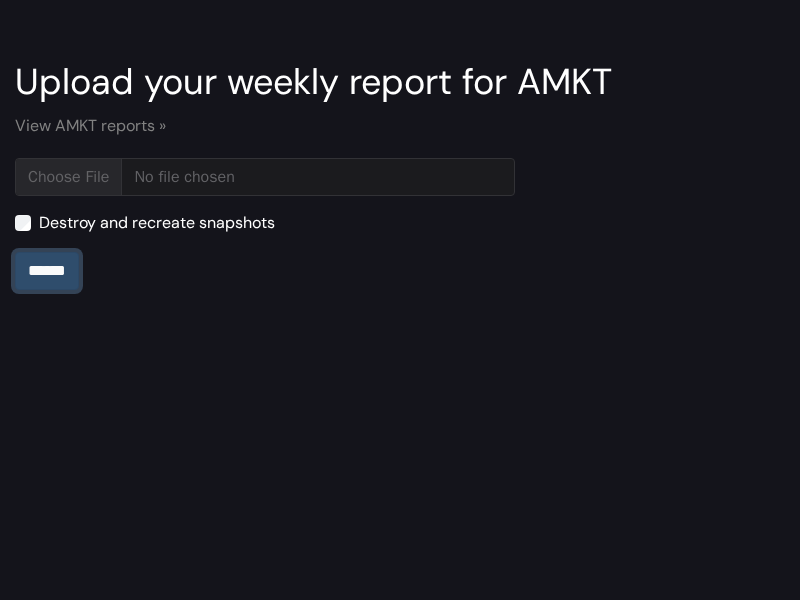 click on "******" at bounding box center [47, 271] 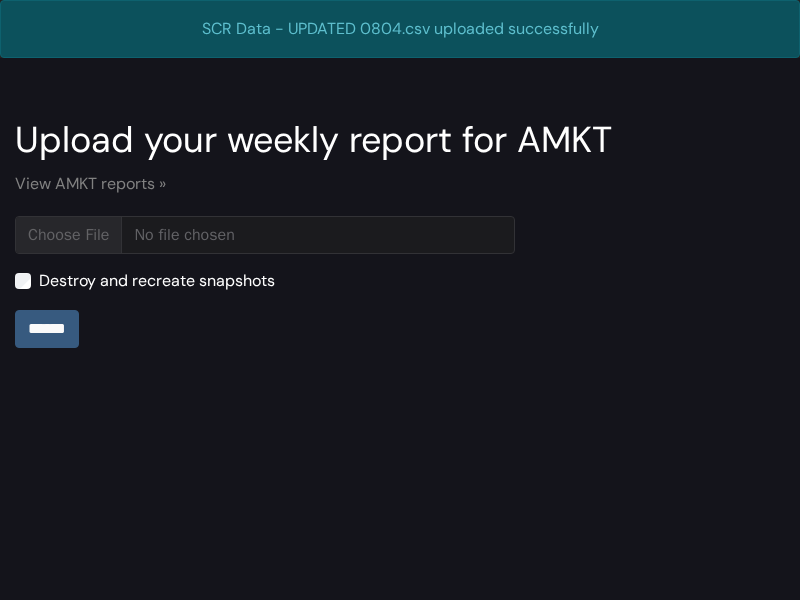 scroll, scrollTop: 0, scrollLeft: 0, axis: both 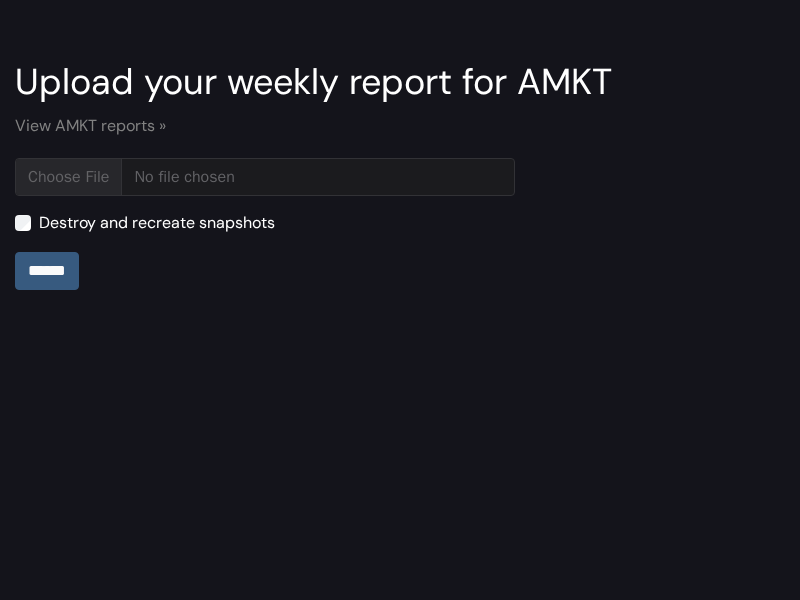 type on "**********" 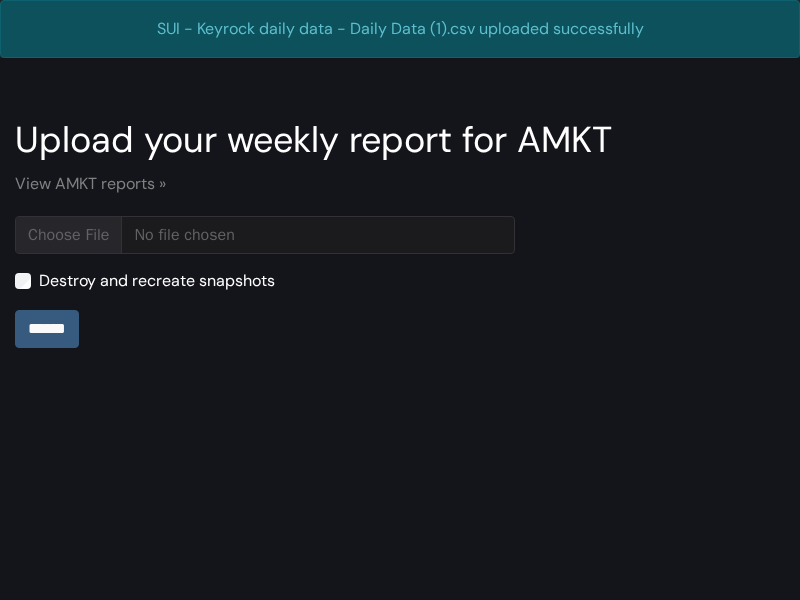 scroll, scrollTop: 0, scrollLeft: 0, axis: both 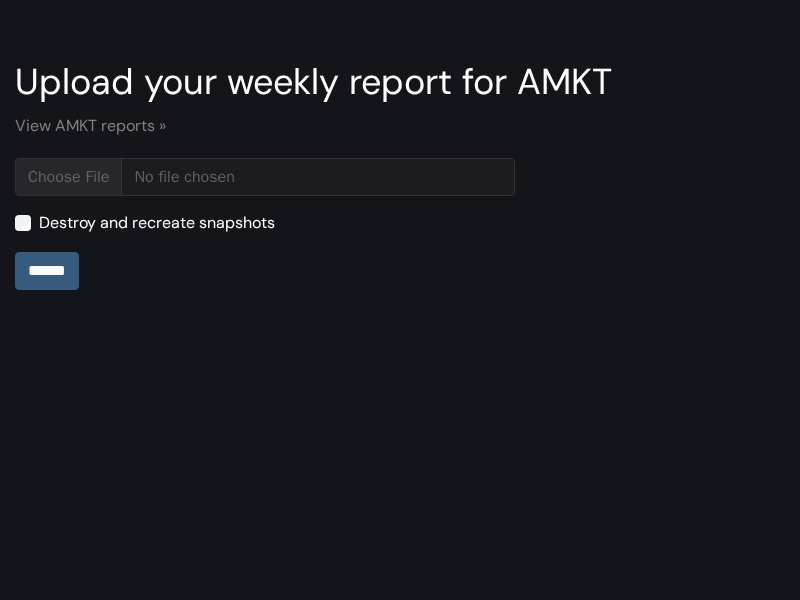 type on "**********" 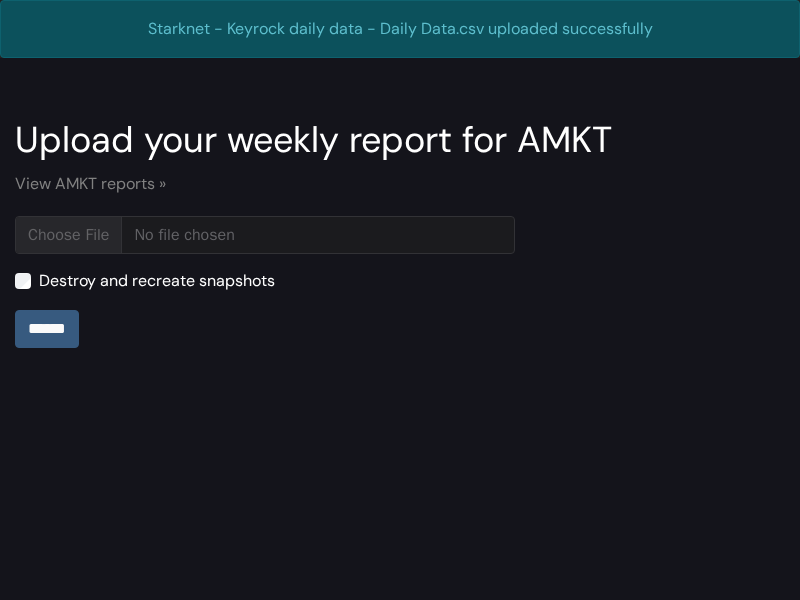 scroll, scrollTop: 0, scrollLeft: 0, axis: both 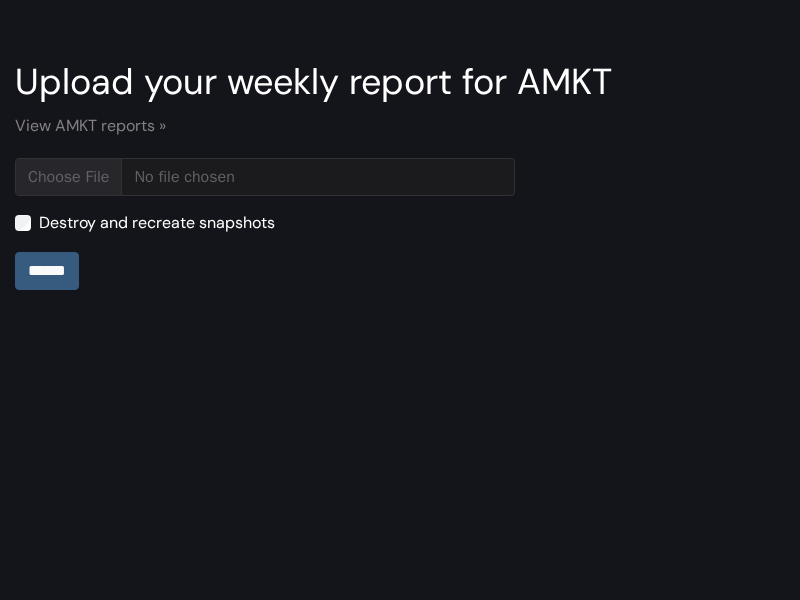 type on "**********" 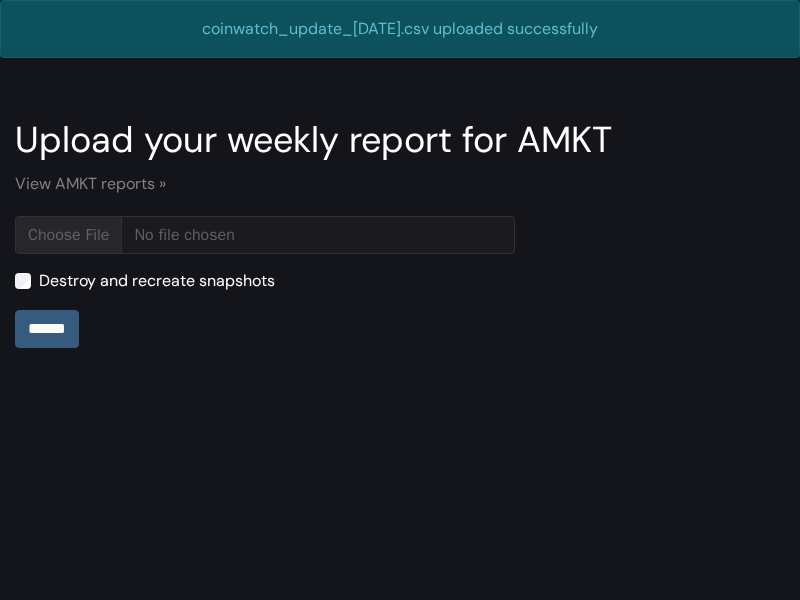 scroll, scrollTop: 0, scrollLeft: 0, axis: both 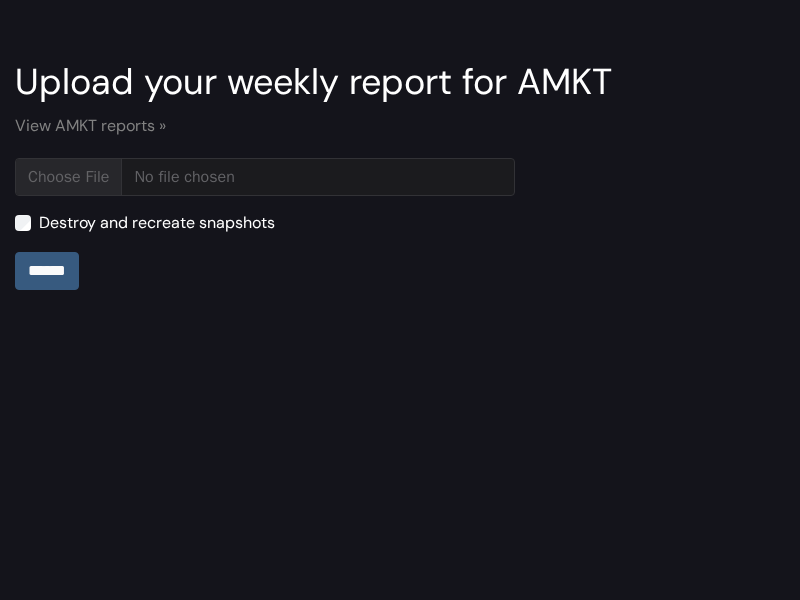 type on "**********" 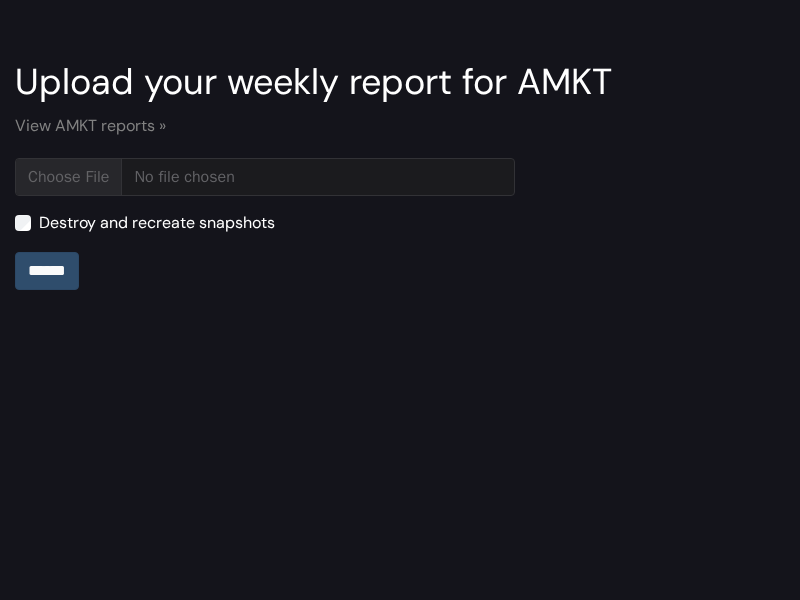 click on "******" at bounding box center (47, 271) 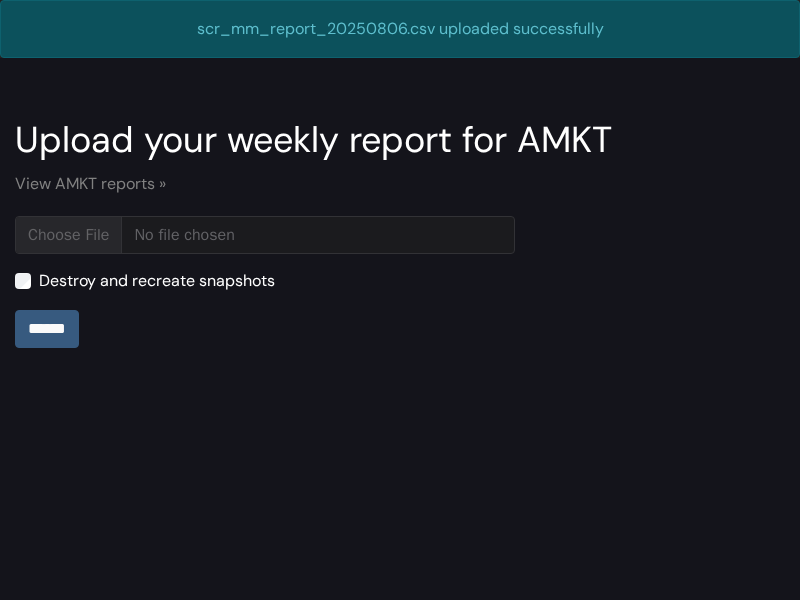 scroll, scrollTop: 0, scrollLeft: 0, axis: both 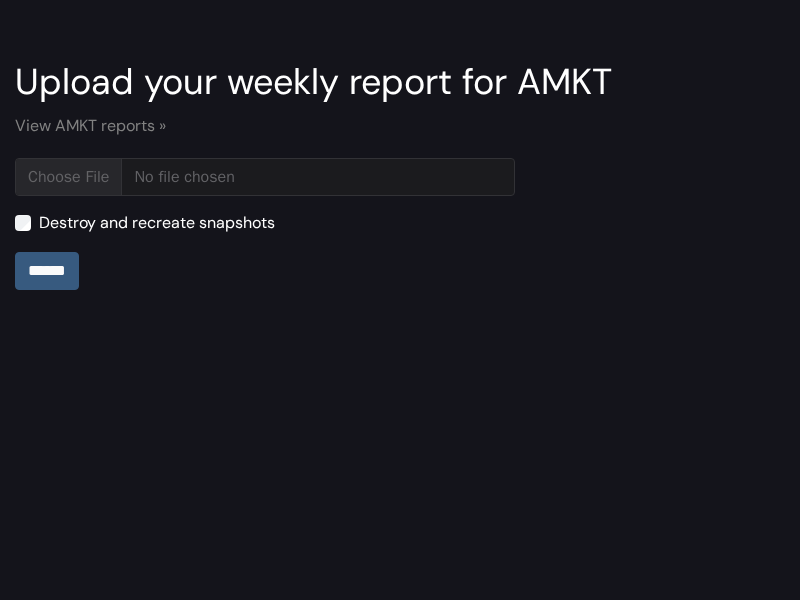 type on "**********" 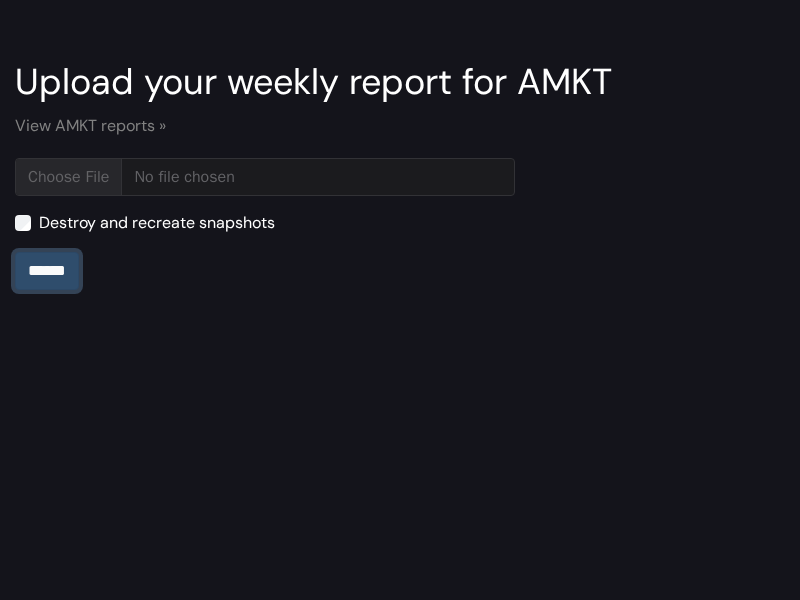 click on "******" at bounding box center [47, 271] 